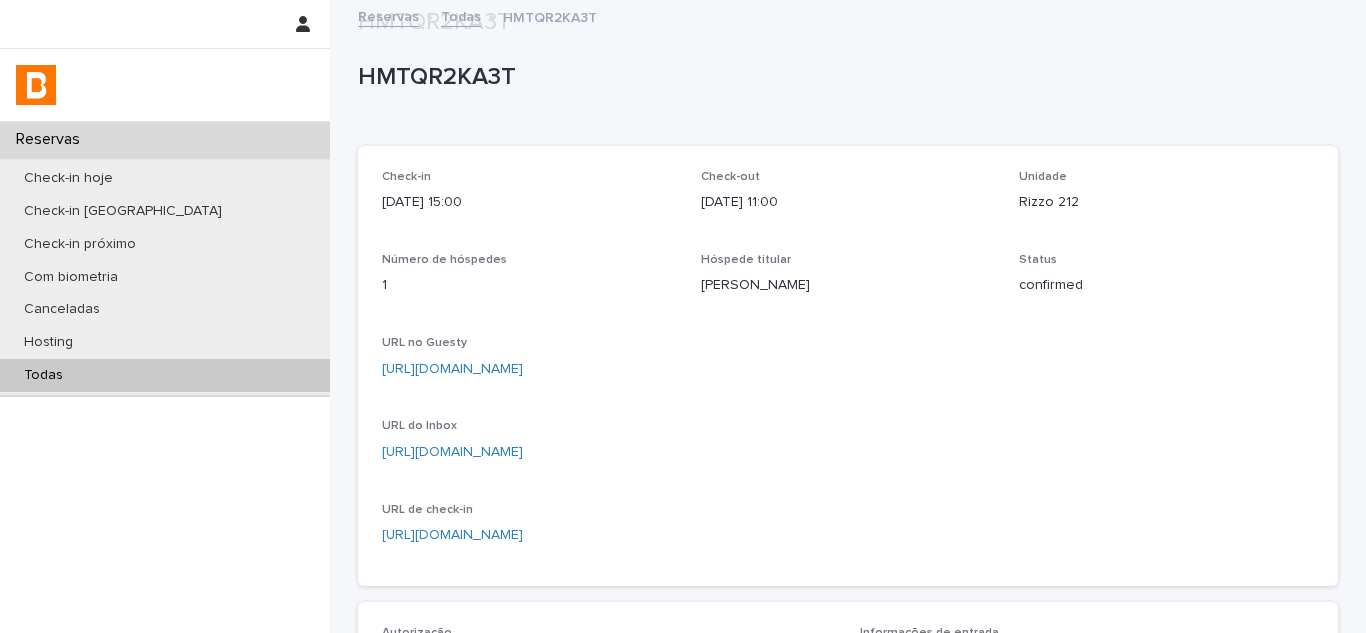 scroll, scrollTop: 0, scrollLeft: 0, axis: both 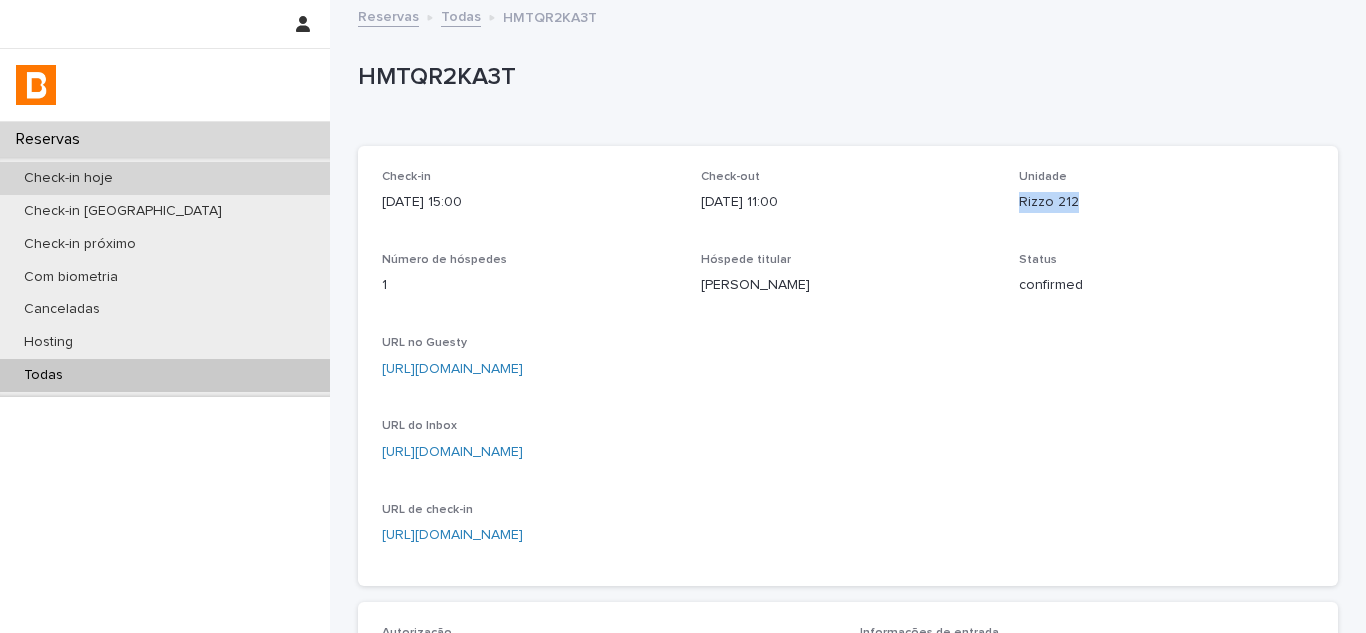 click on "Check-in hoje" at bounding box center [165, 178] 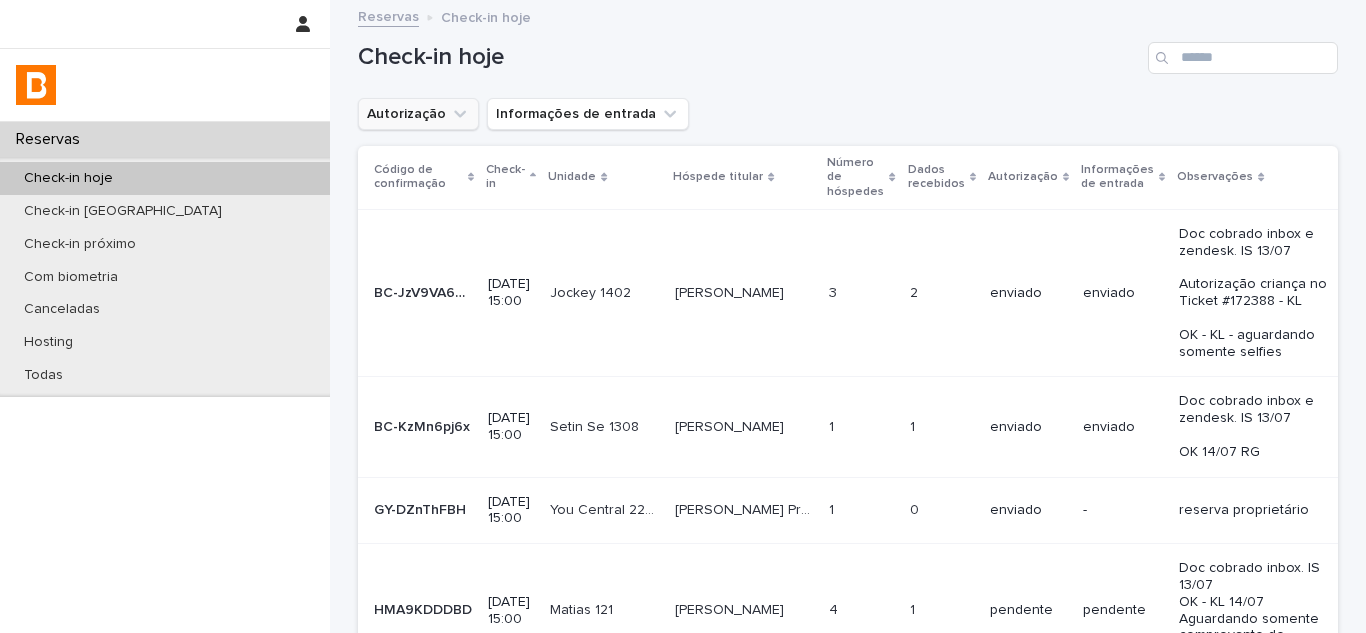 click 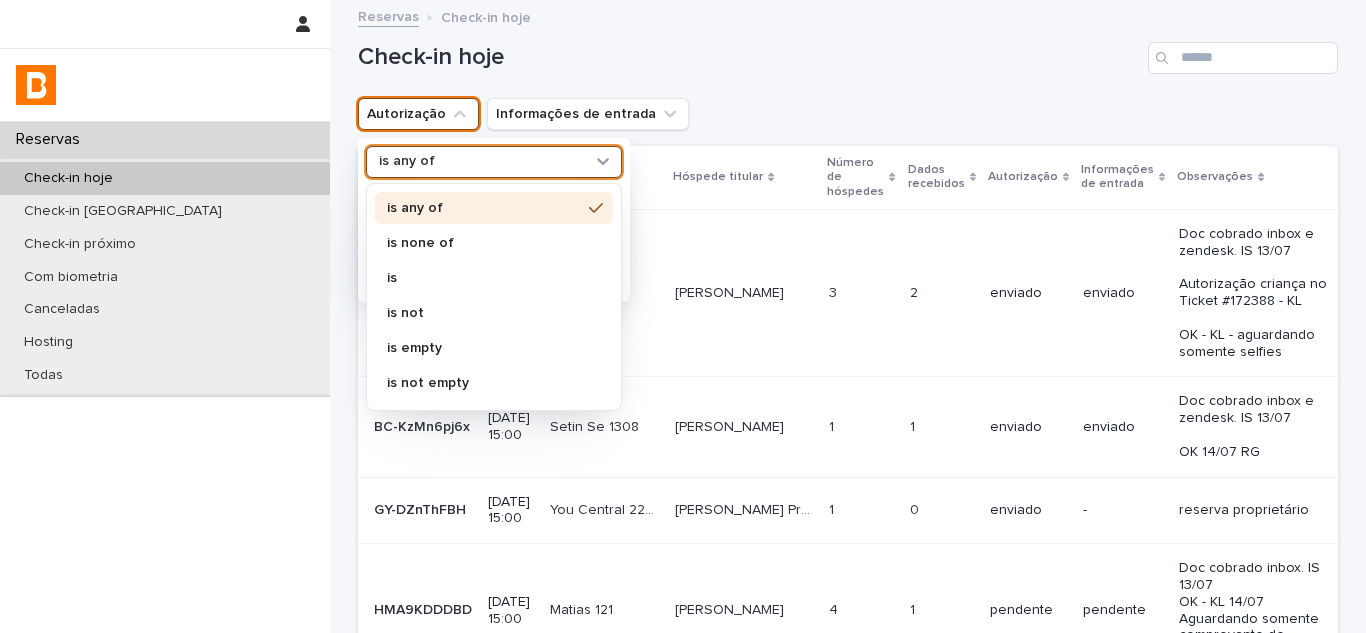 click on "is any of" at bounding box center [494, 162] 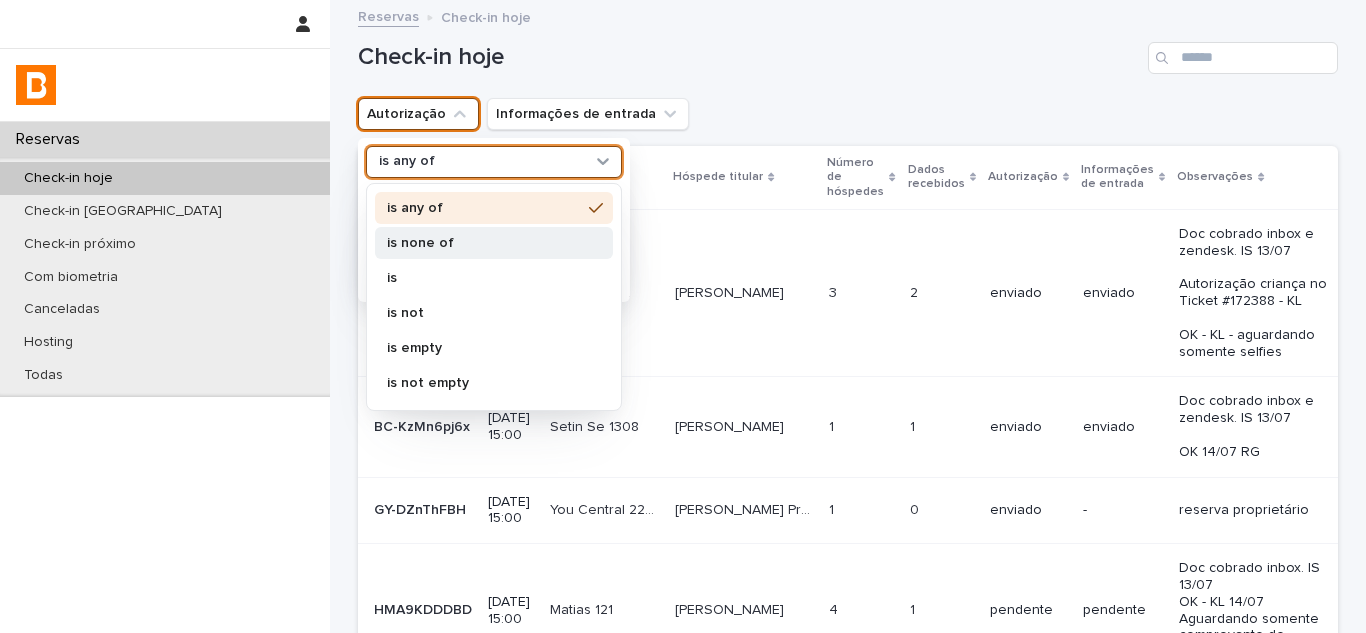 click on "is none of" at bounding box center (484, 243) 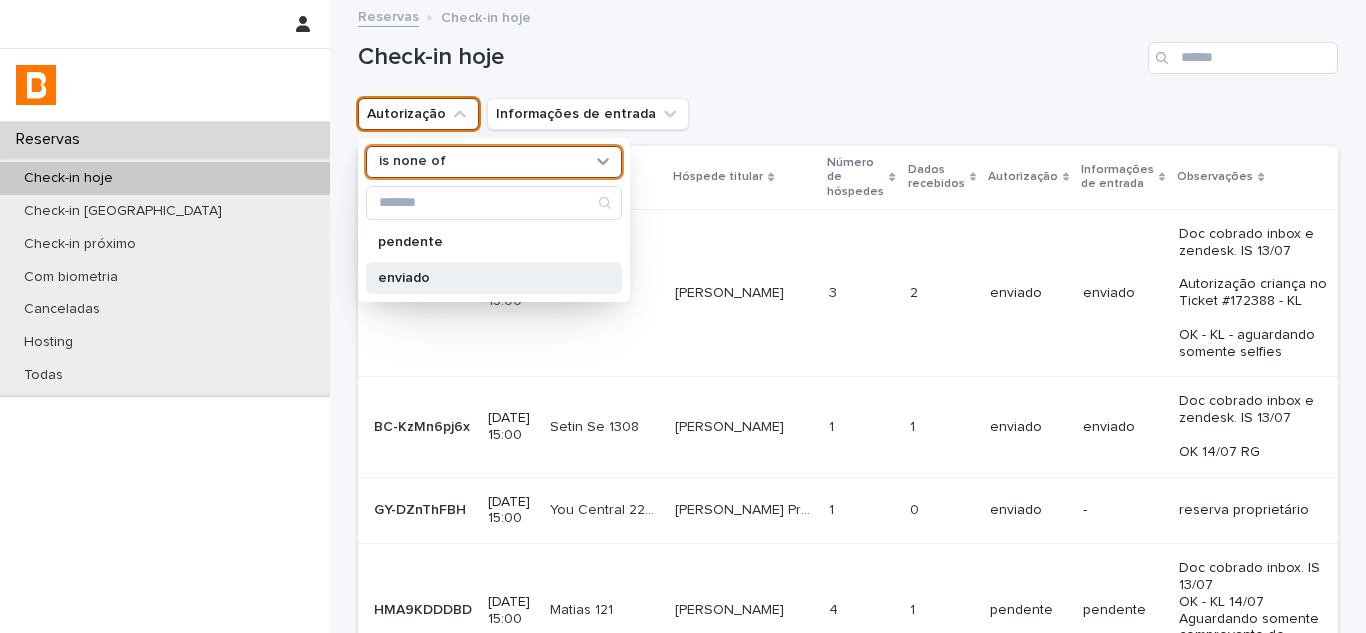 click on "enviado" at bounding box center [484, 278] 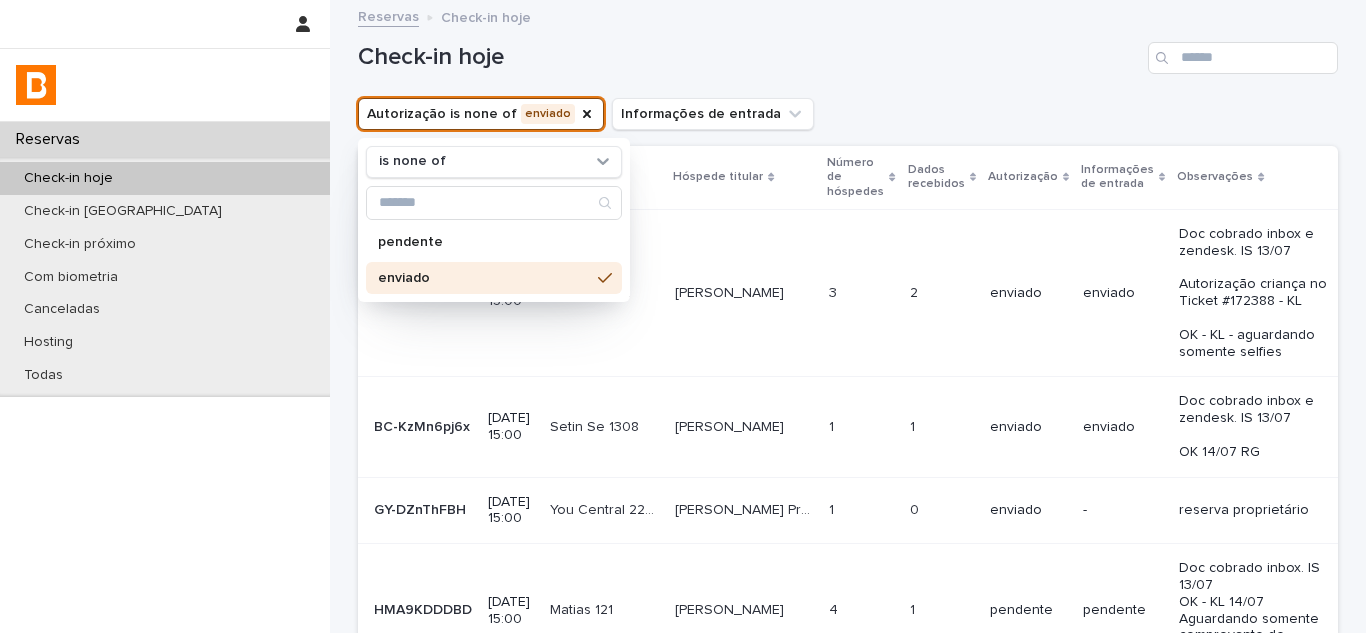 click on "Check-in hoje" at bounding box center [749, 57] 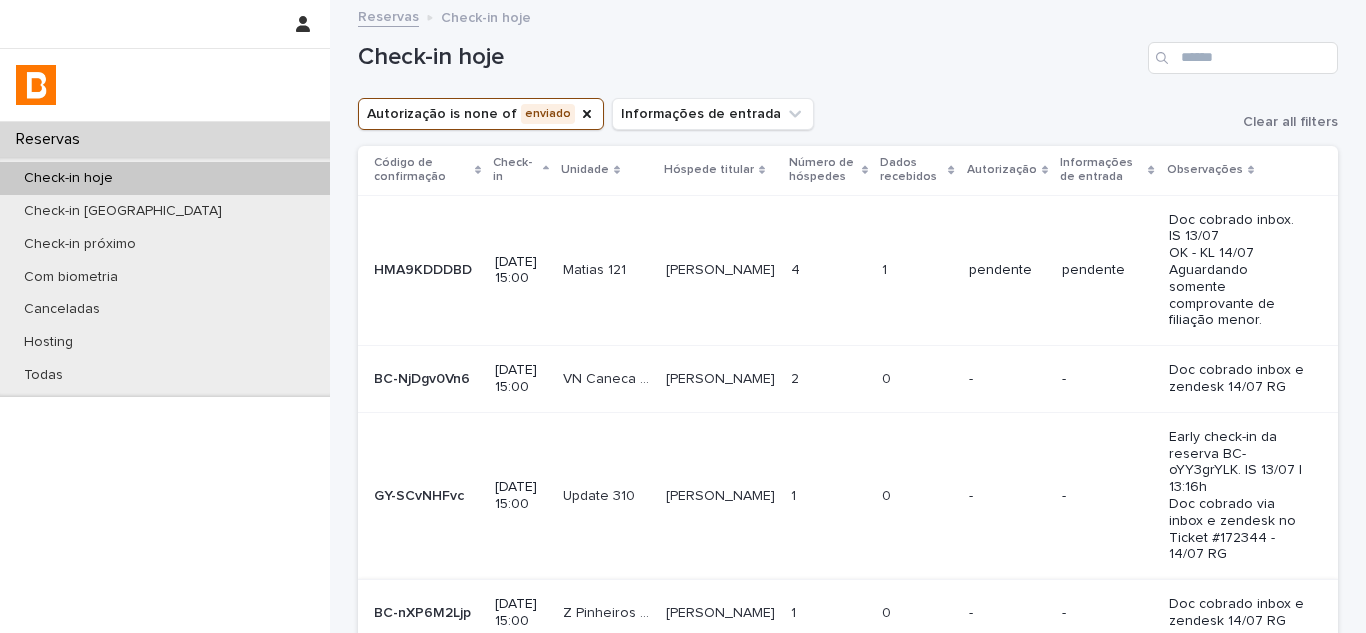 scroll, scrollTop: 190, scrollLeft: 0, axis: vertical 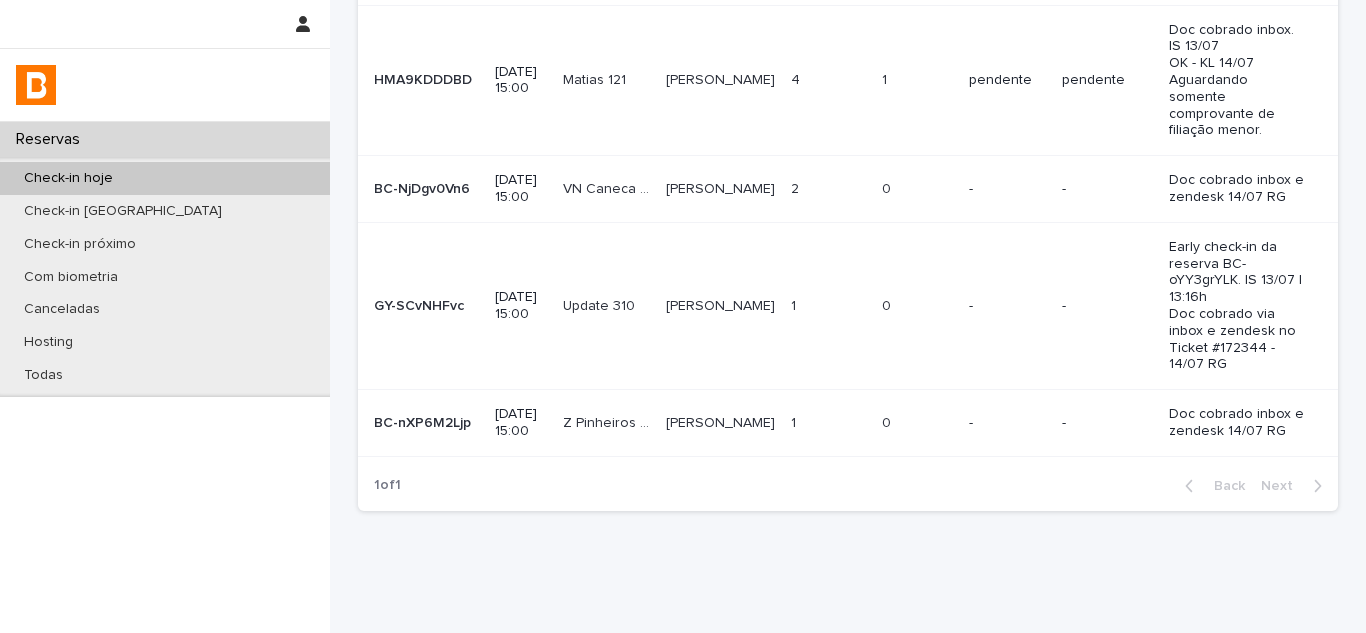 click on "Vinícius Marangoni Vinícius Marangoni" at bounding box center [720, 423] 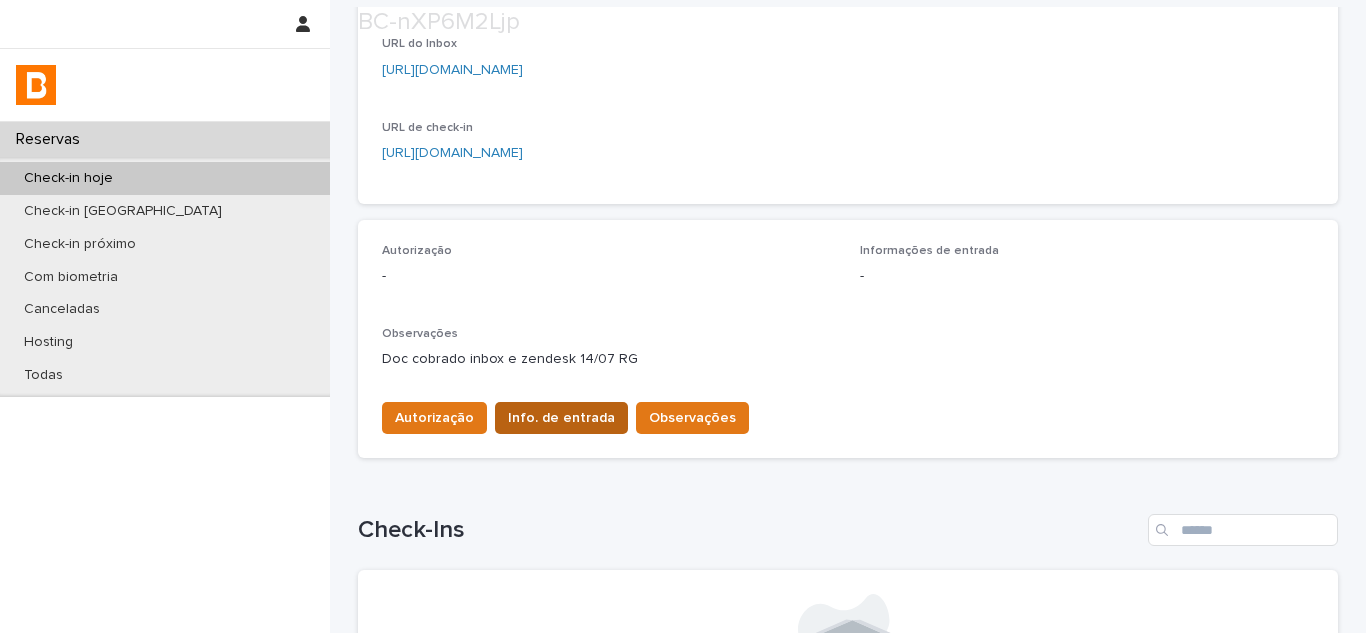 scroll, scrollTop: 500, scrollLeft: 0, axis: vertical 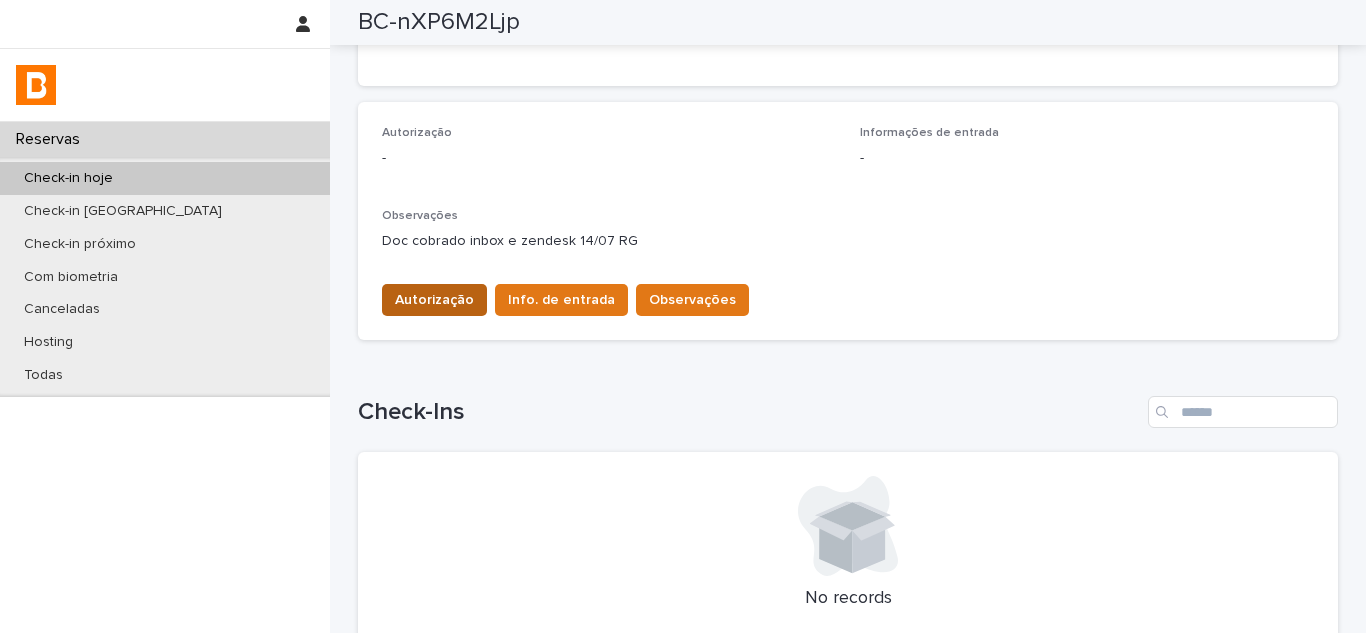 click on "Autorização" at bounding box center (434, 300) 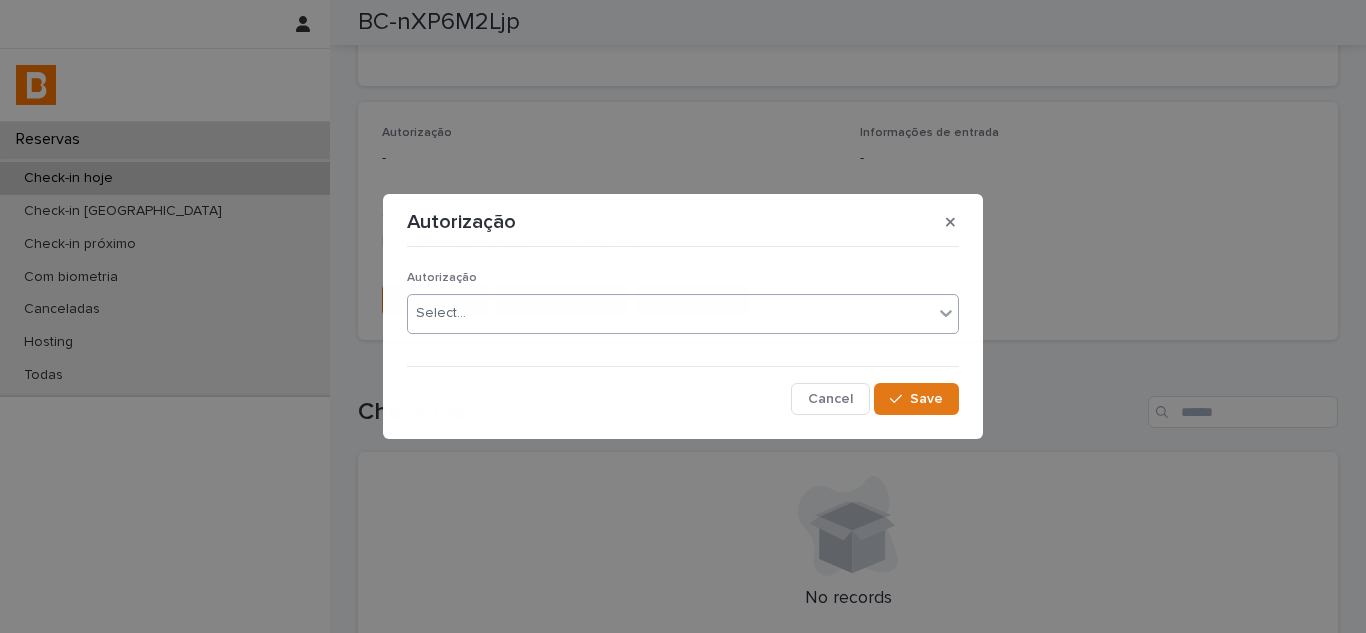 drag, startPoint x: 486, startPoint y: 268, endPoint x: 489, endPoint y: 295, distance: 27.166155 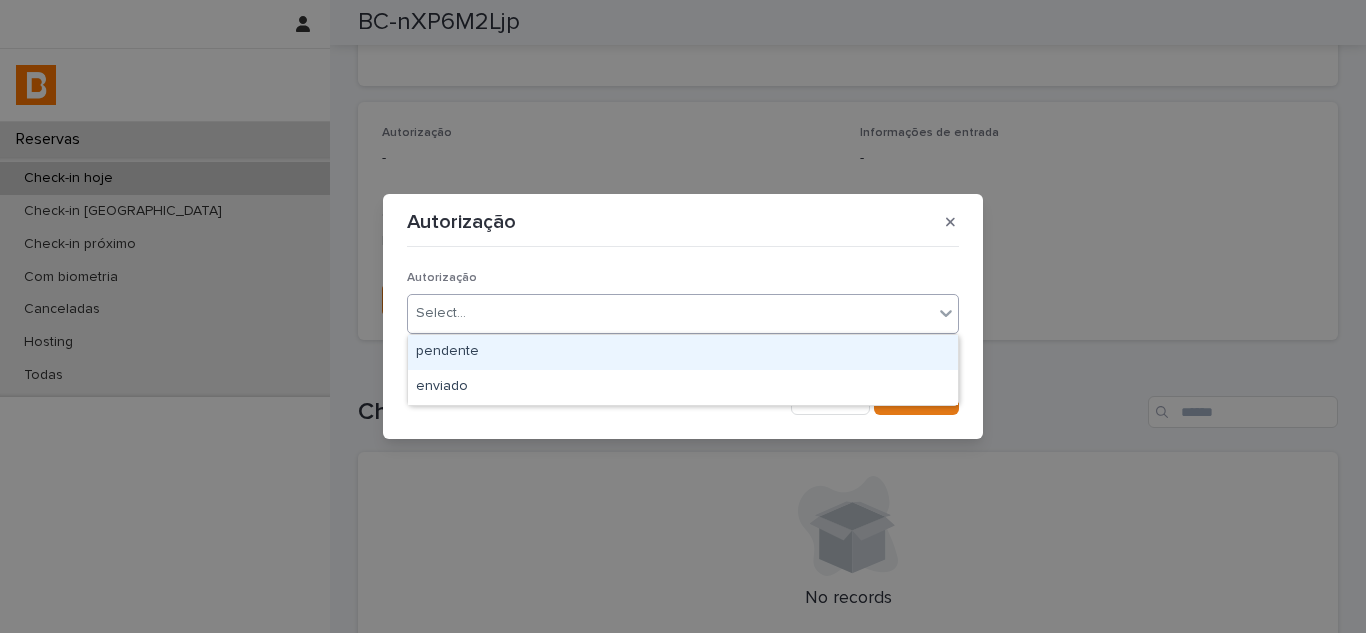 click on "Select..." at bounding box center (670, 313) 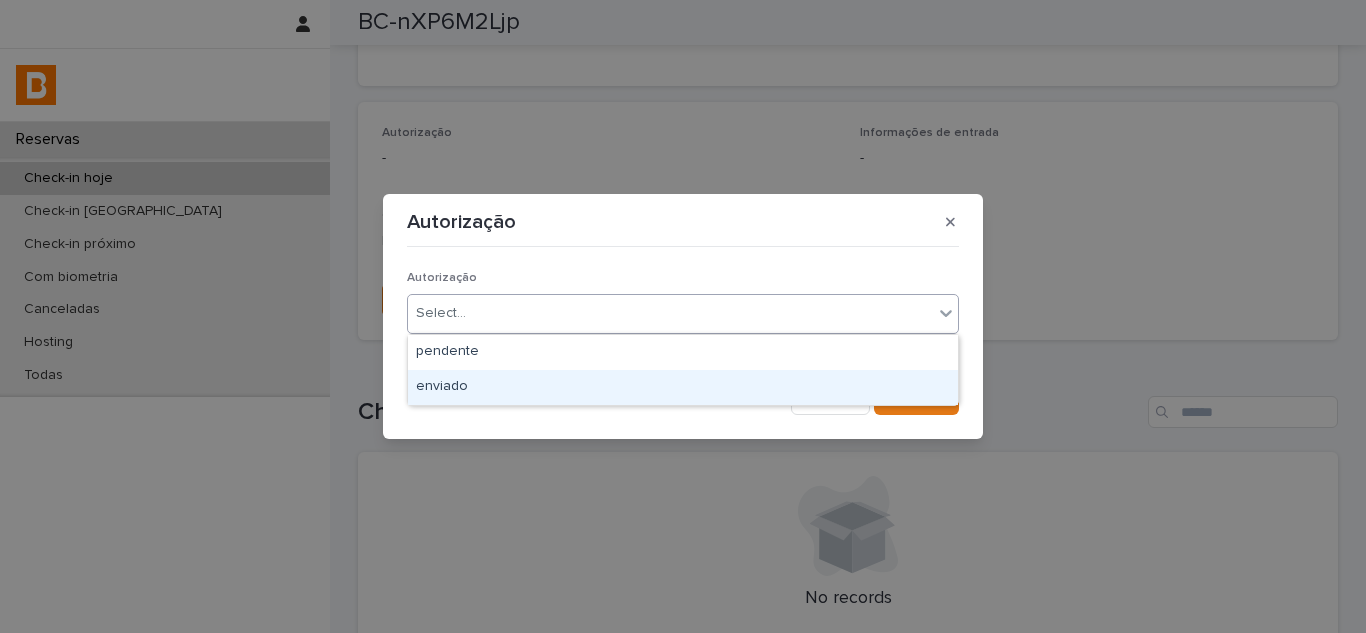 drag, startPoint x: 522, startPoint y: 368, endPoint x: 707, endPoint y: 385, distance: 185.77943 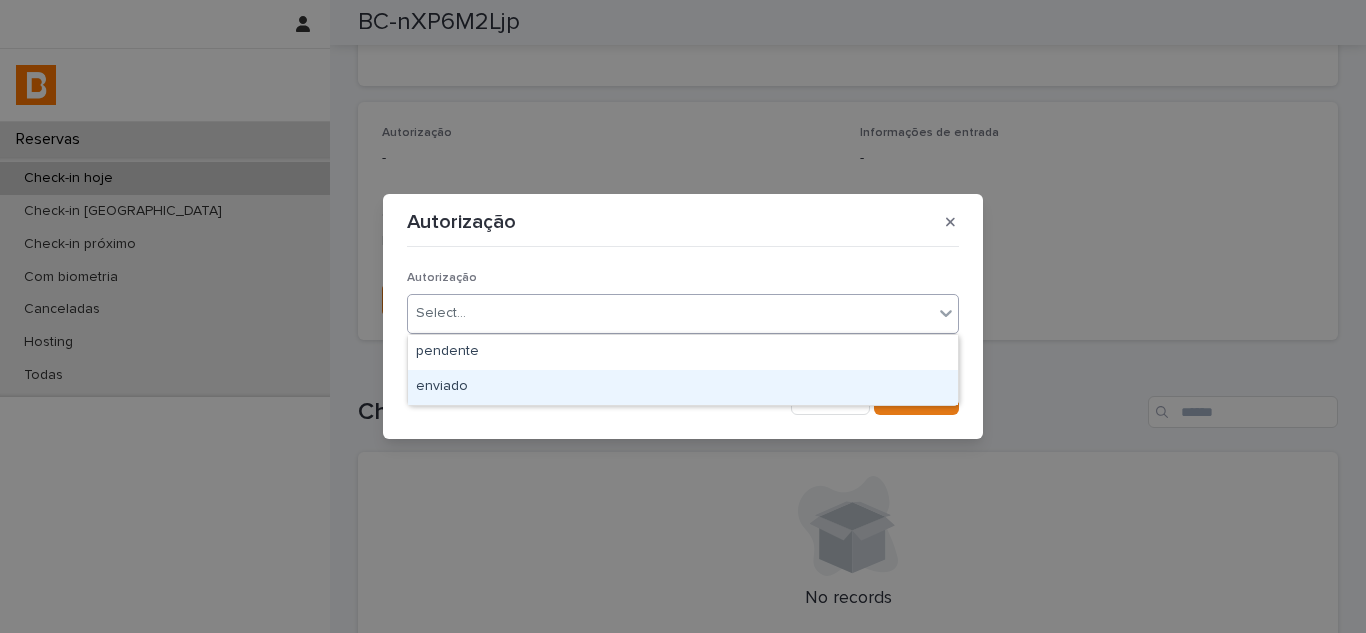click on "enviado" at bounding box center (683, 387) 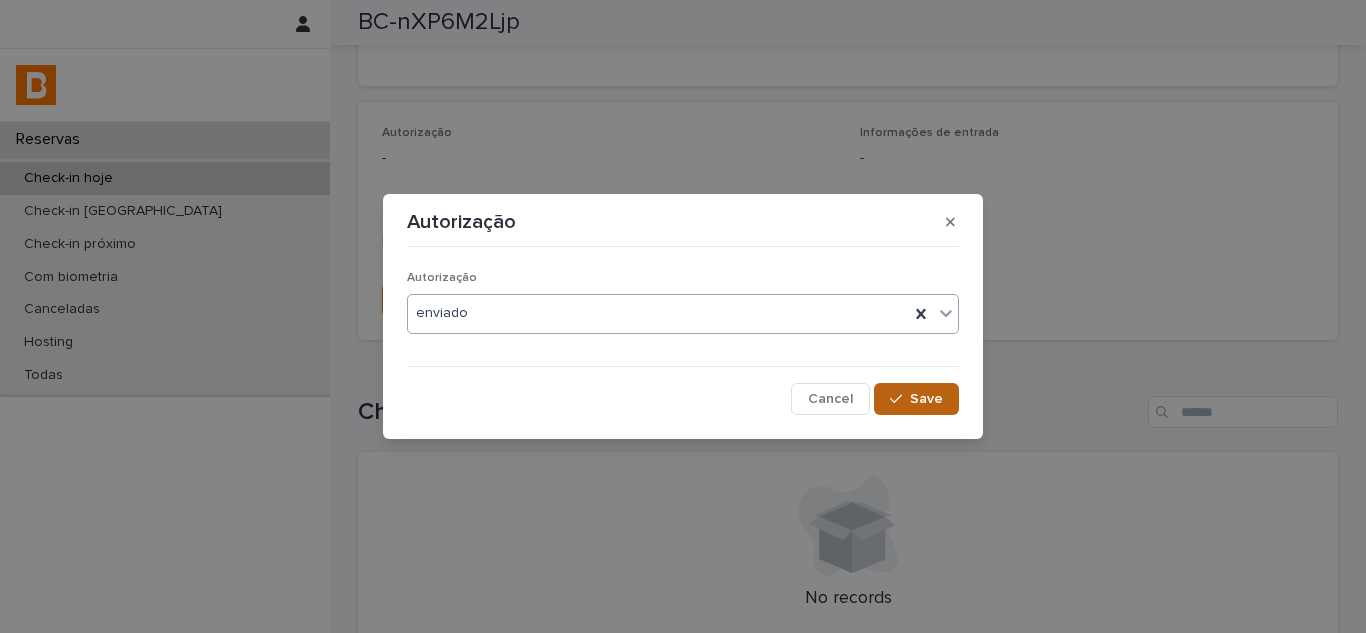 click at bounding box center (900, 399) 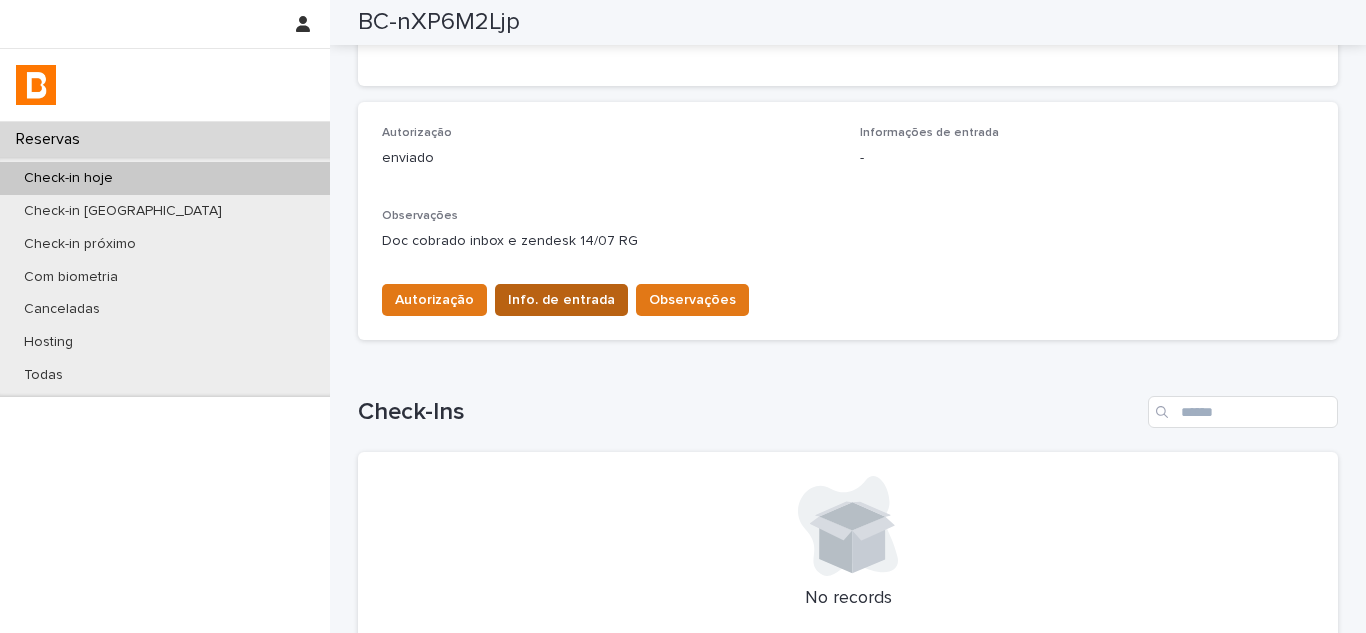 click on "Info. de entrada" at bounding box center (561, 300) 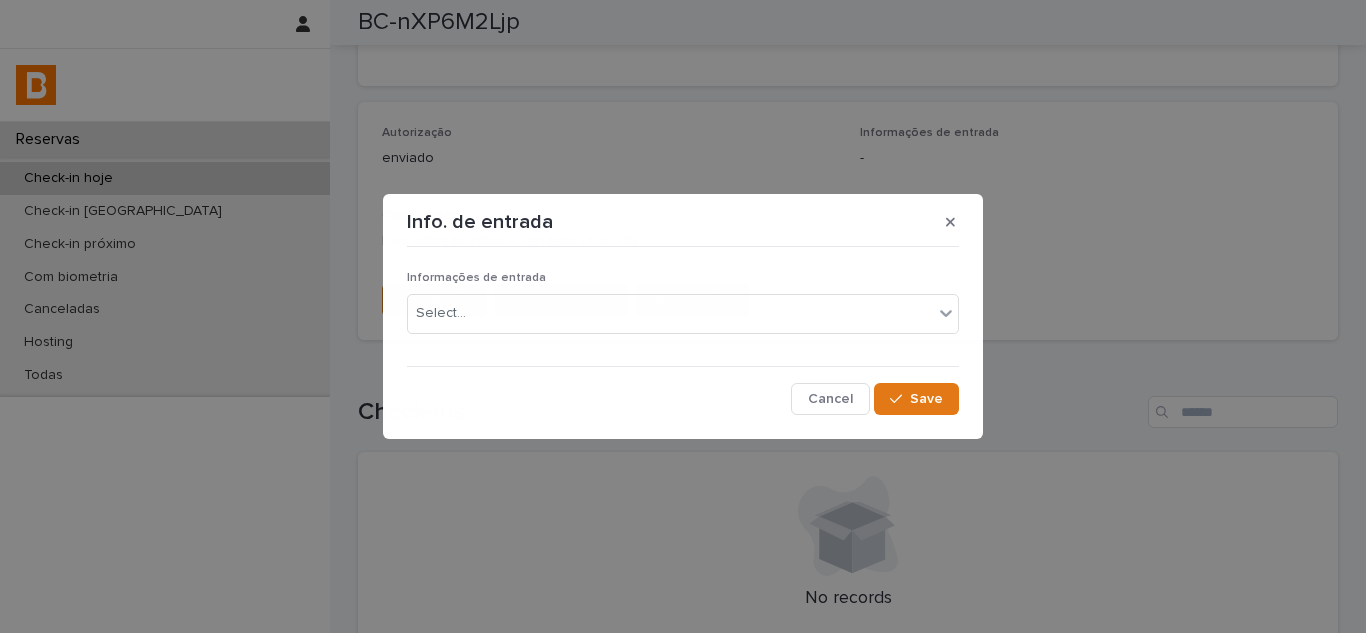 click on "Informações de entrada Select..." at bounding box center [683, 310] 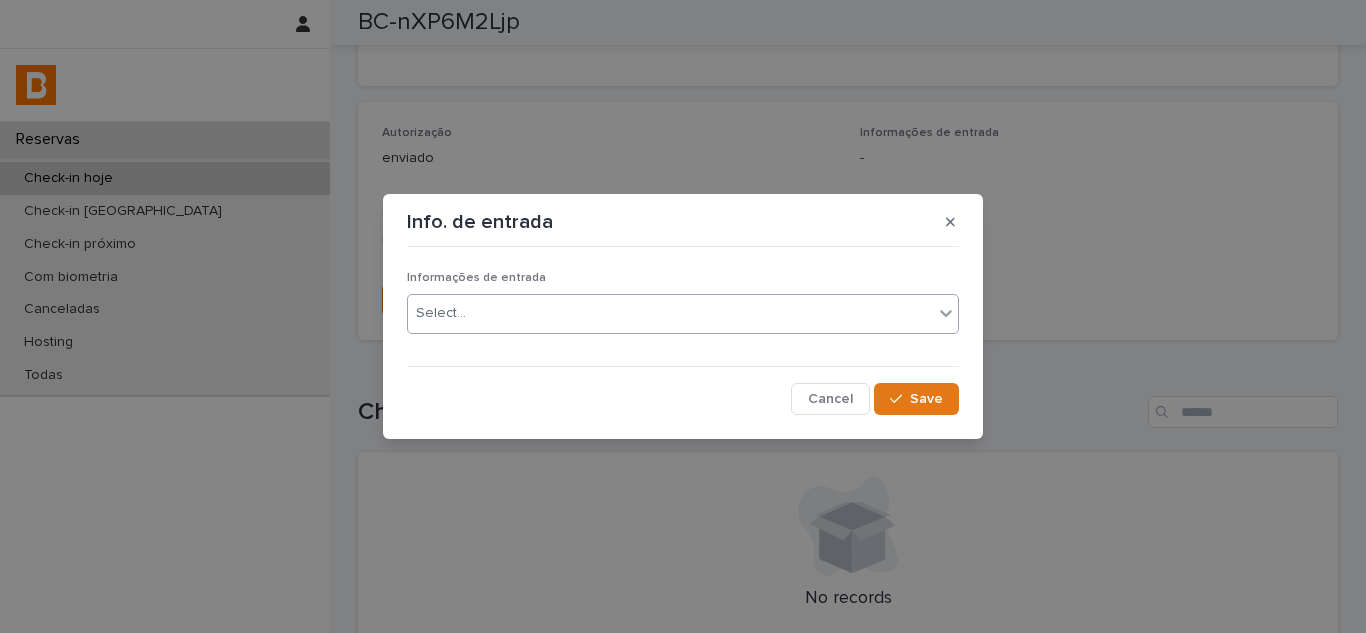 click on "Select..." at bounding box center [670, 313] 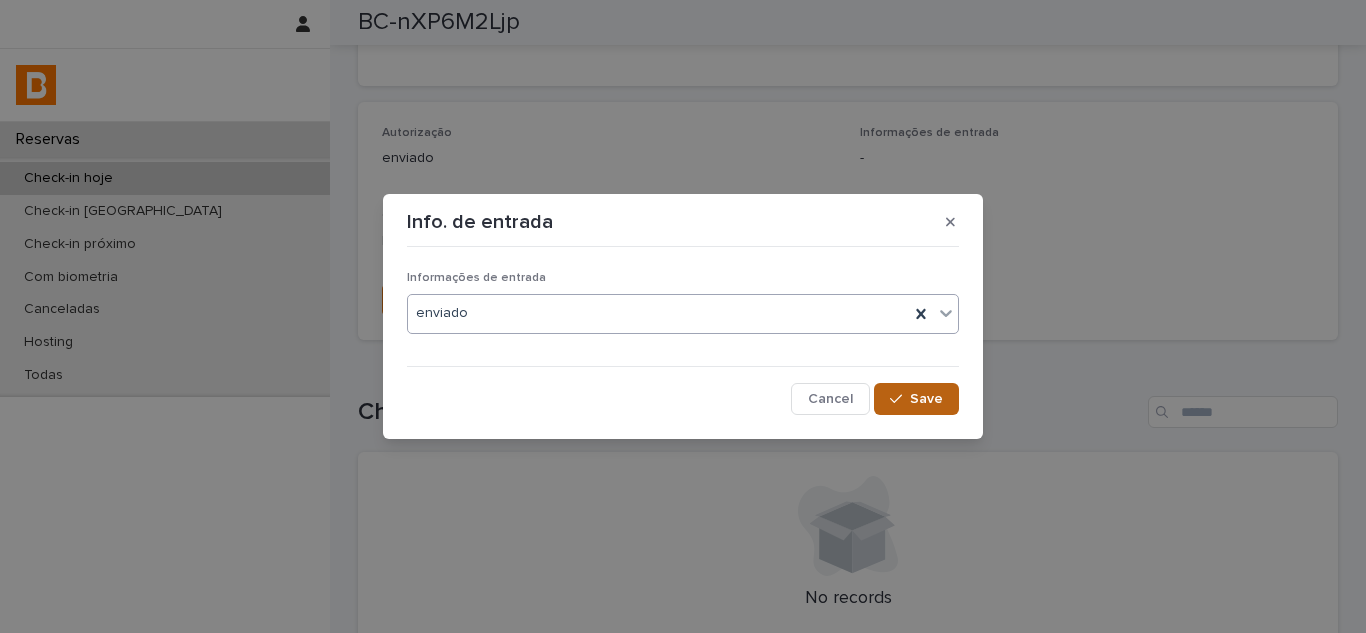 click on "Save" at bounding box center (926, 399) 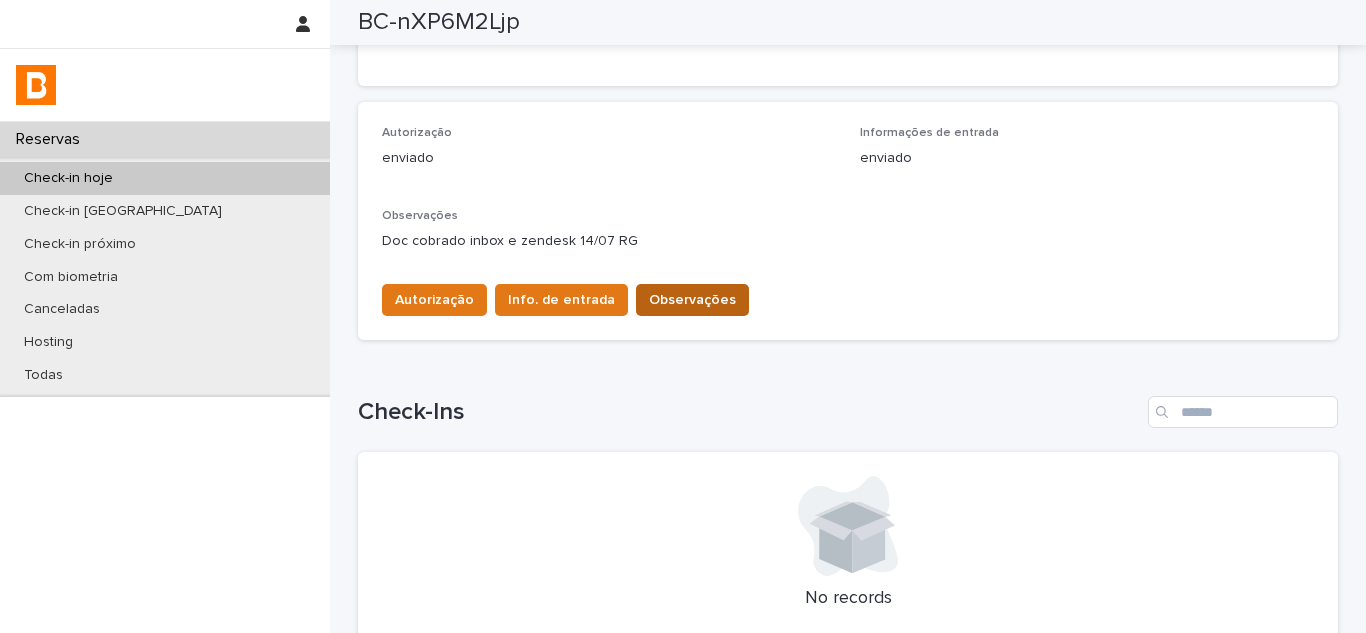 click on "Observações" at bounding box center [692, 300] 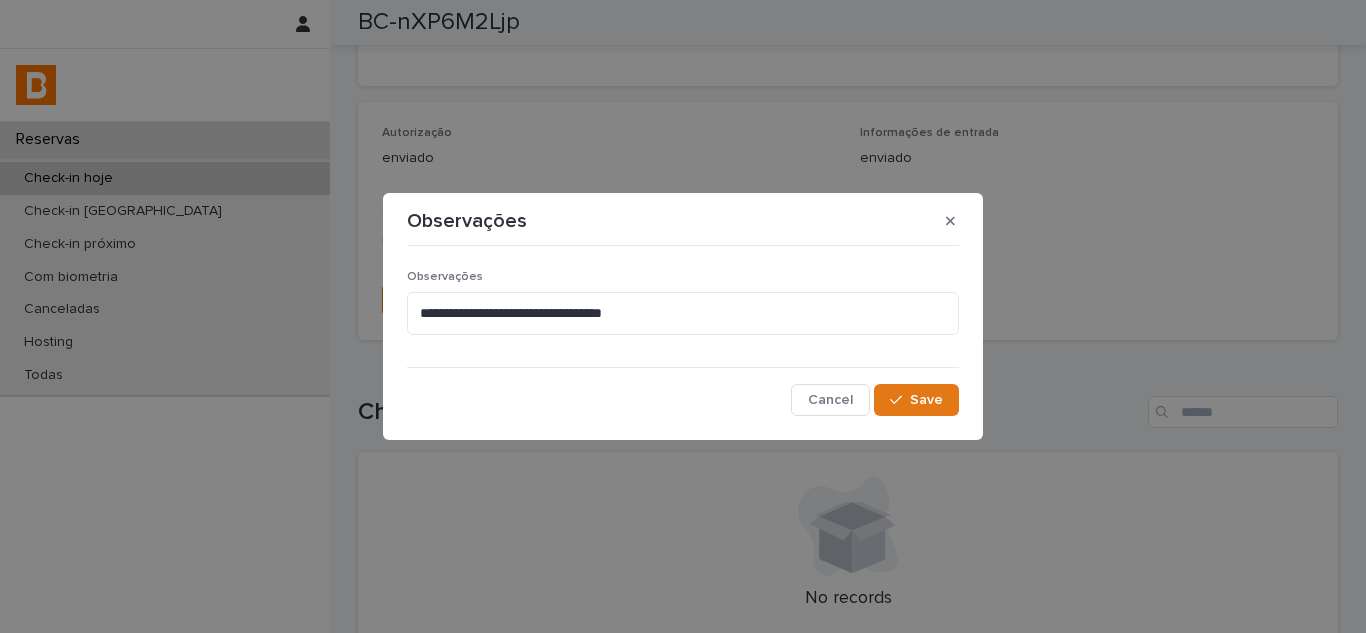 click on "Observações" at bounding box center [683, 277] 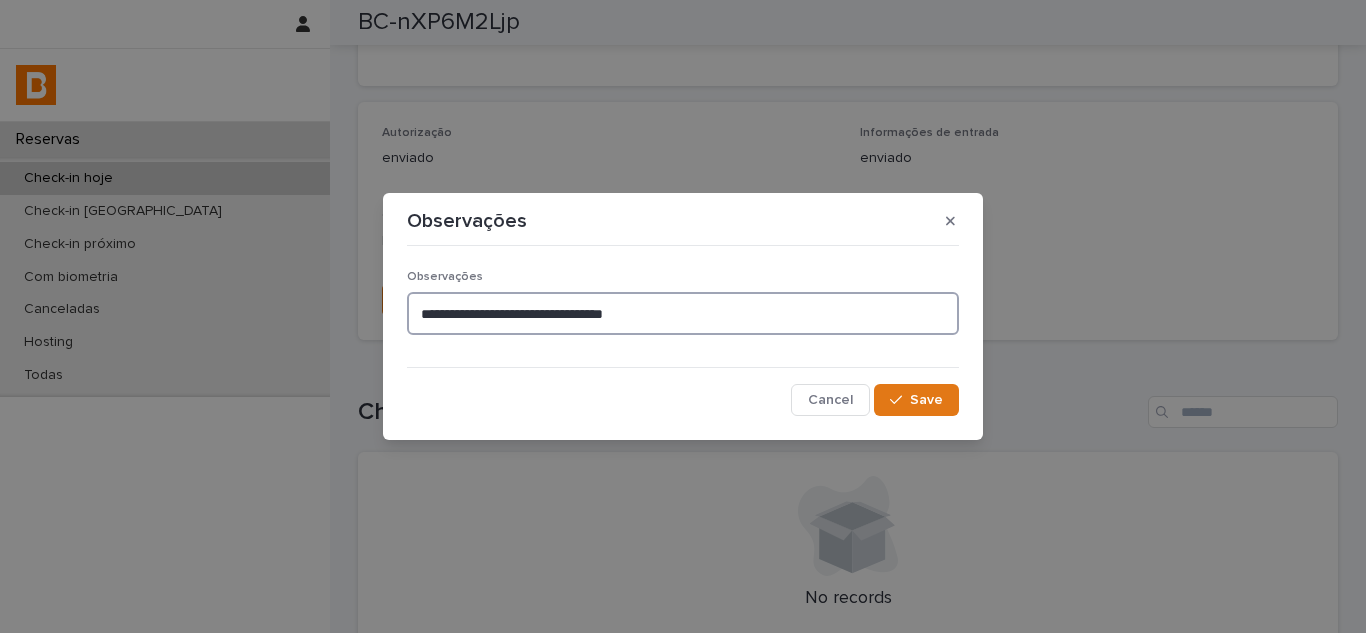 click on "**********" at bounding box center (683, 313) 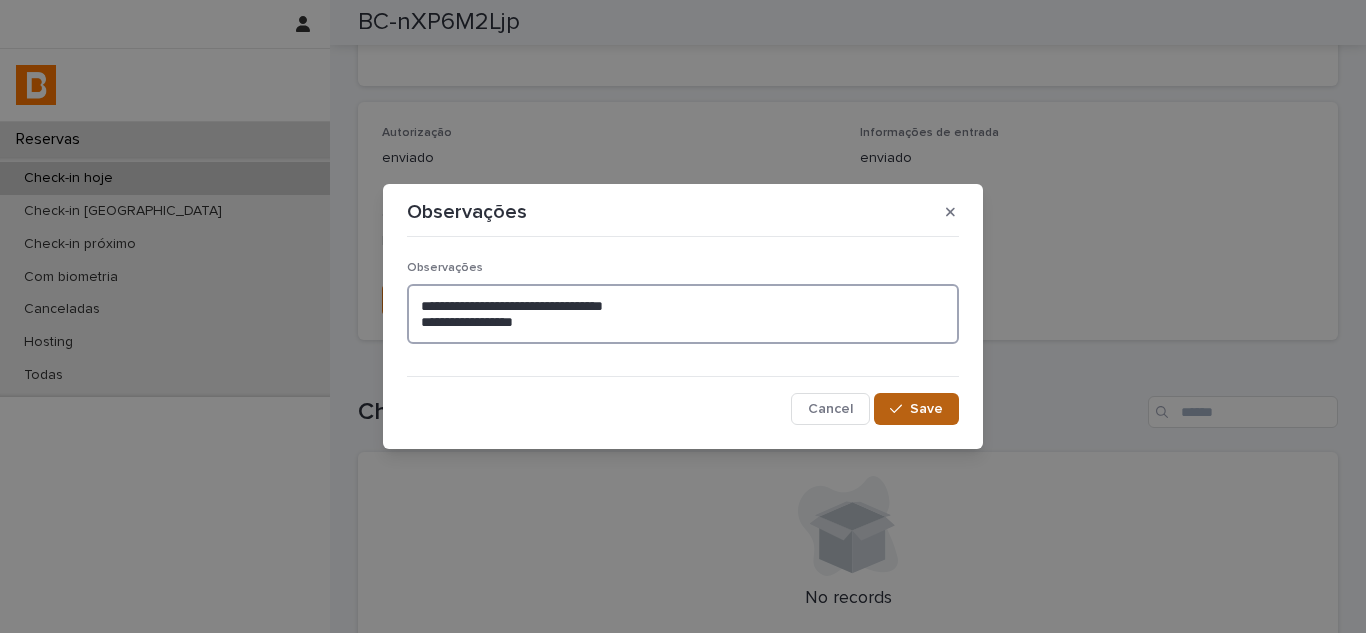 type on "**********" 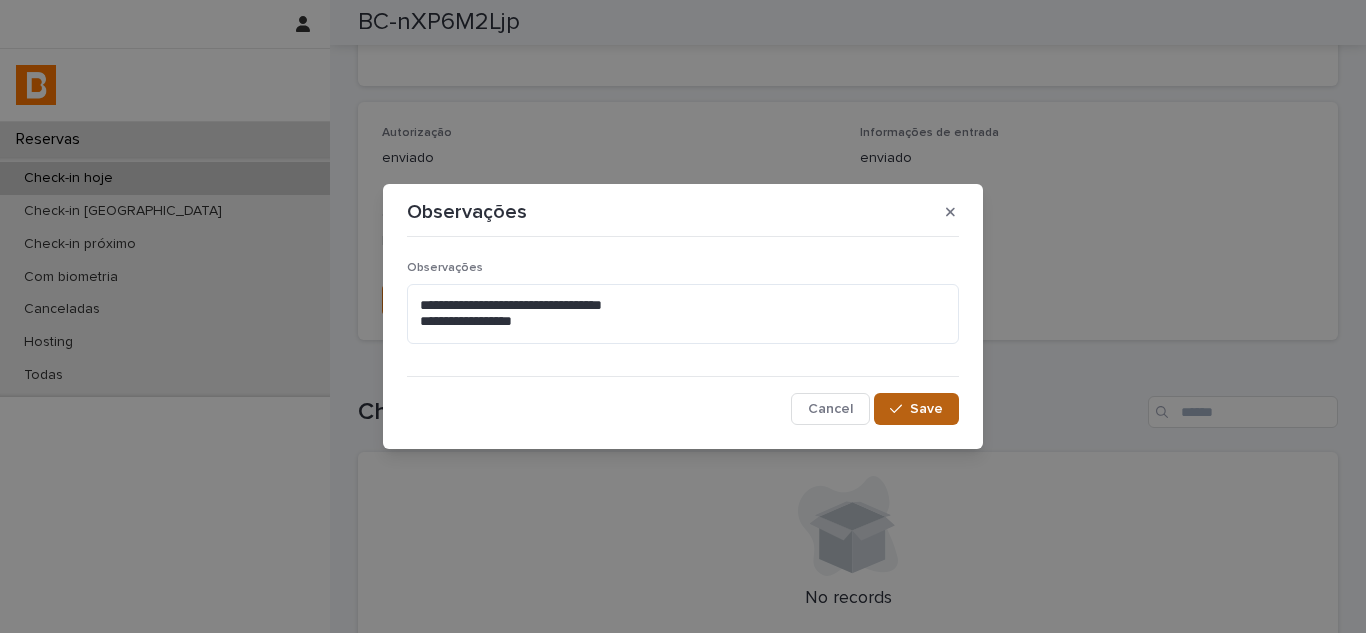 click on "Save" at bounding box center [926, 409] 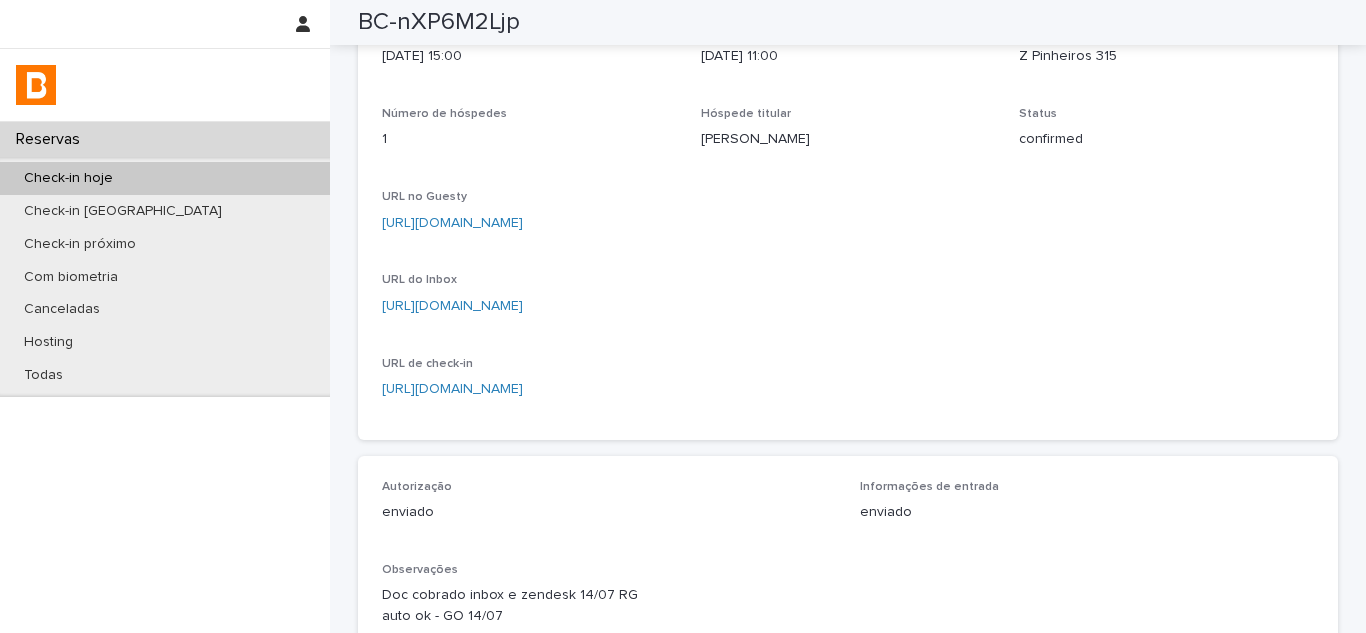 scroll, scrollTop: 0, scrollLeft: 0, axis: both 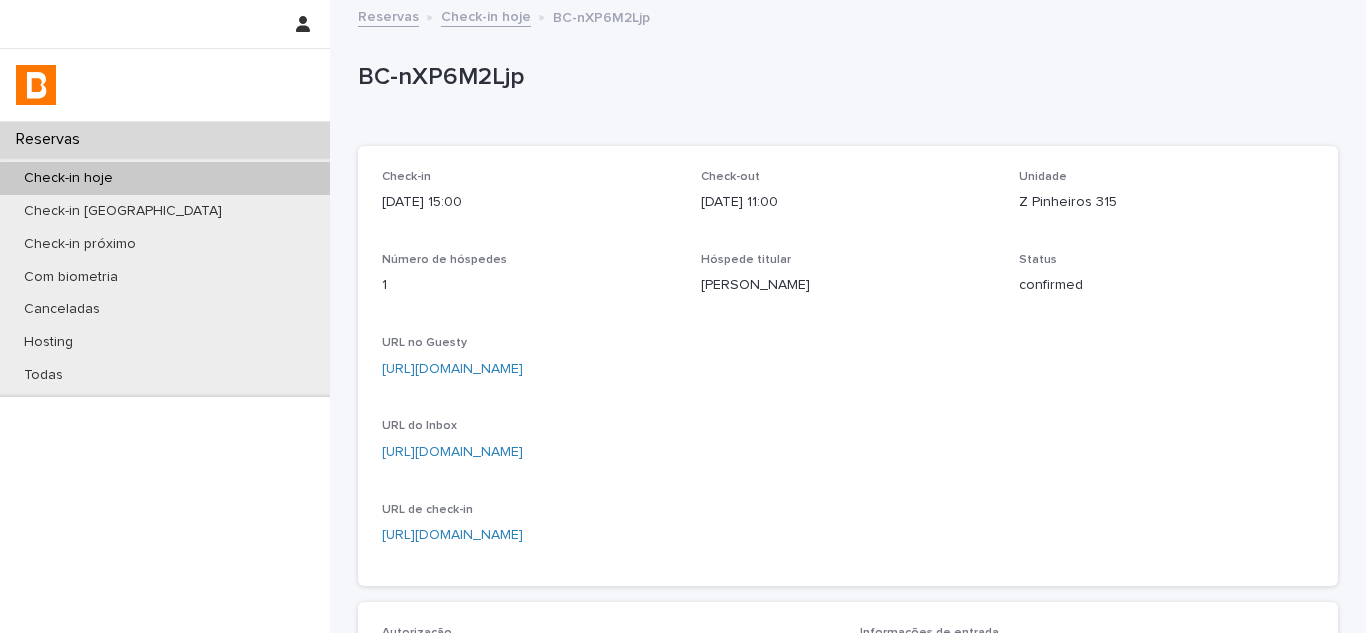 click on "Check-in hoje" at bounding box center [486, 15] 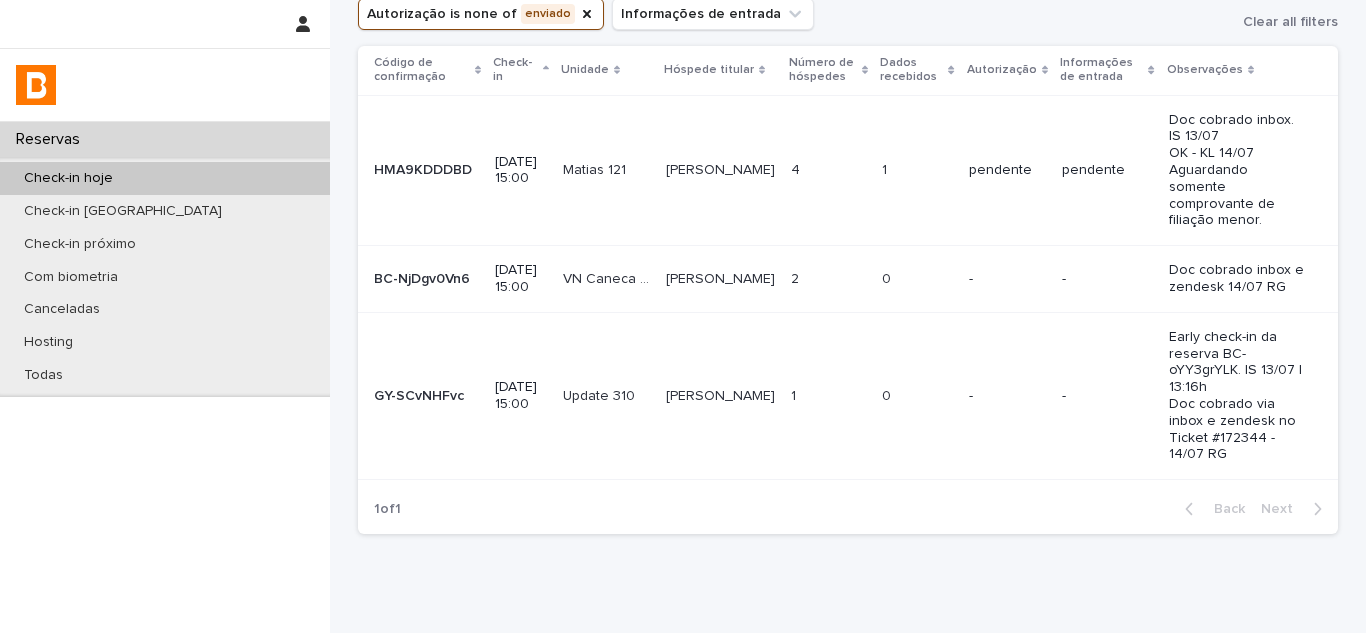 scroll, scrollTop: 0, scrollLeft: 0, axis: both 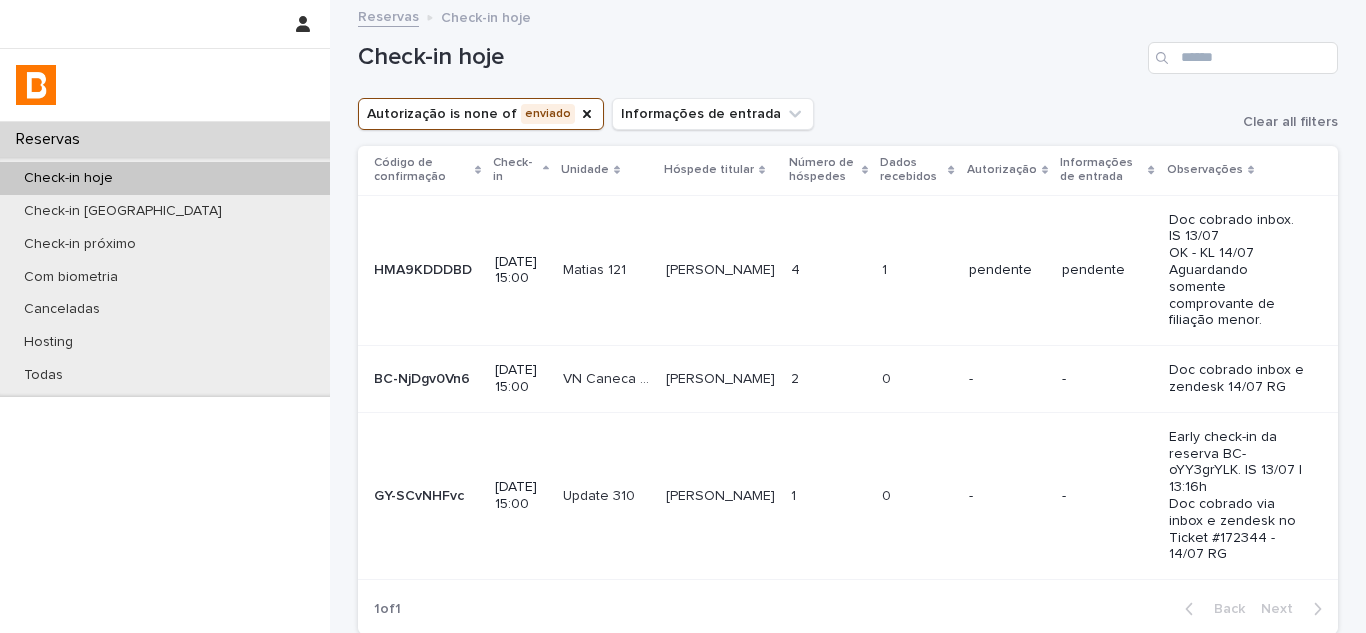 click on "Vitalnei Oliveira Vitalnei Oliveira" at bounding box center [720, 379] 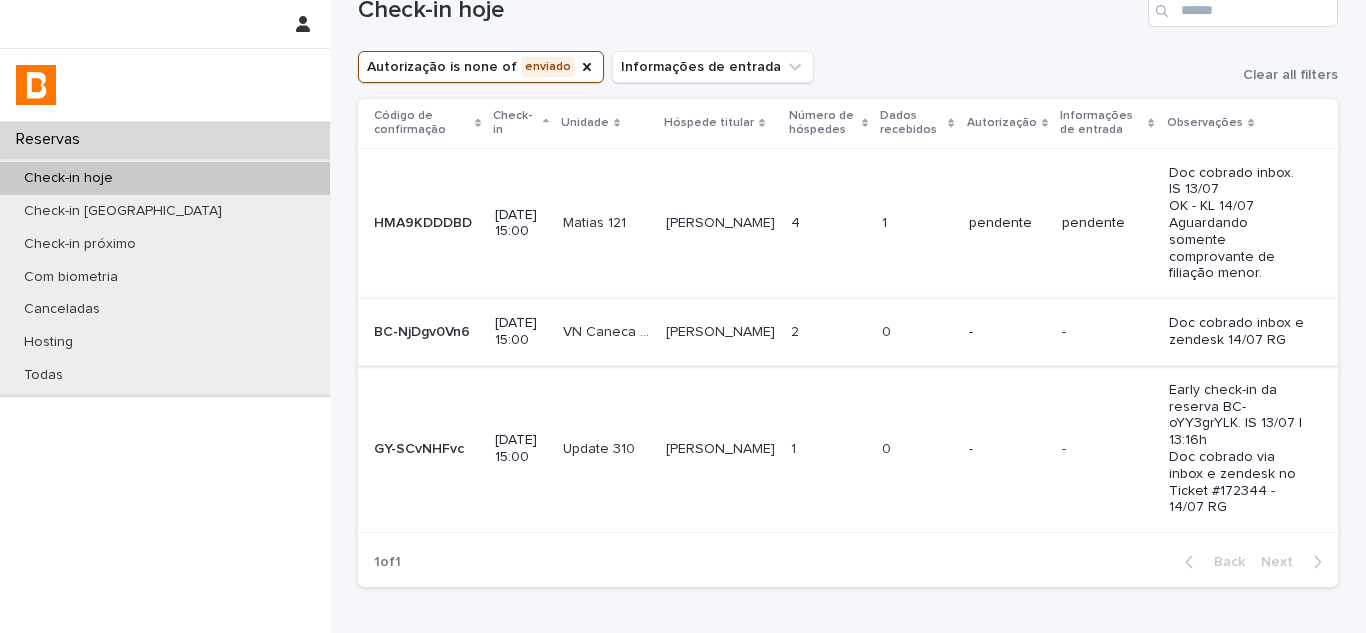 scroll, scrollTop: 24, scrollLeft: 0, axis: vertical 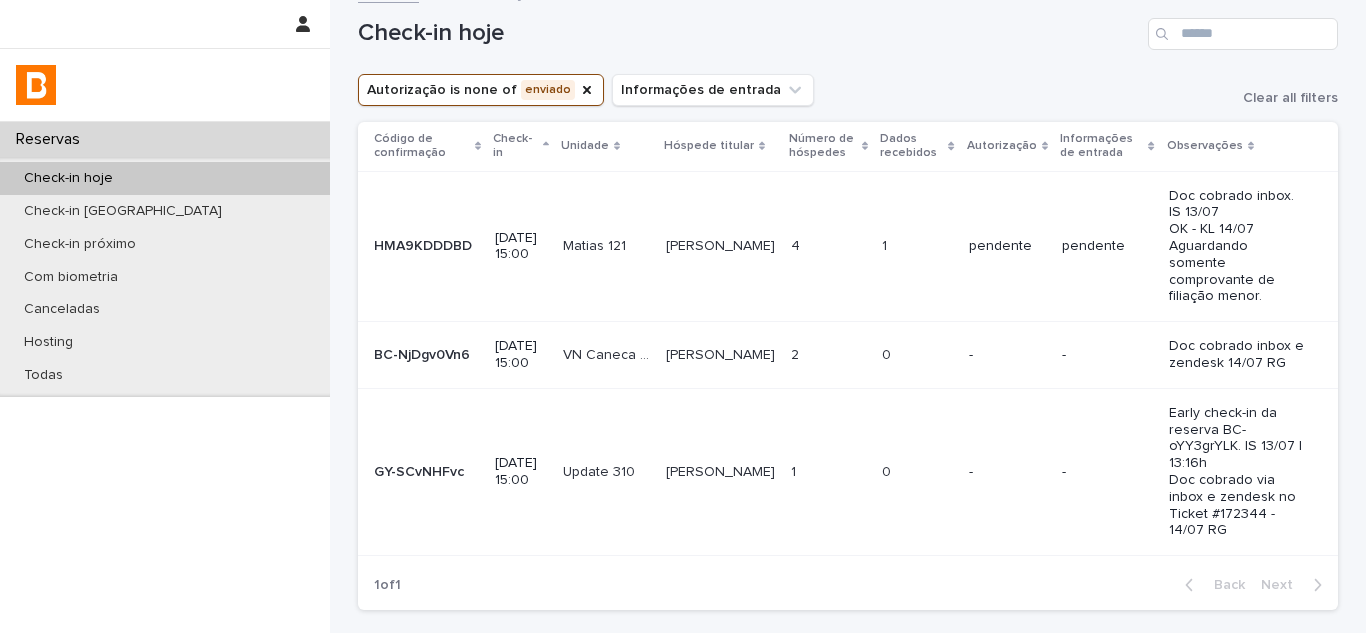 click on "VN Caneca 905" at bounding box center [608, 353] 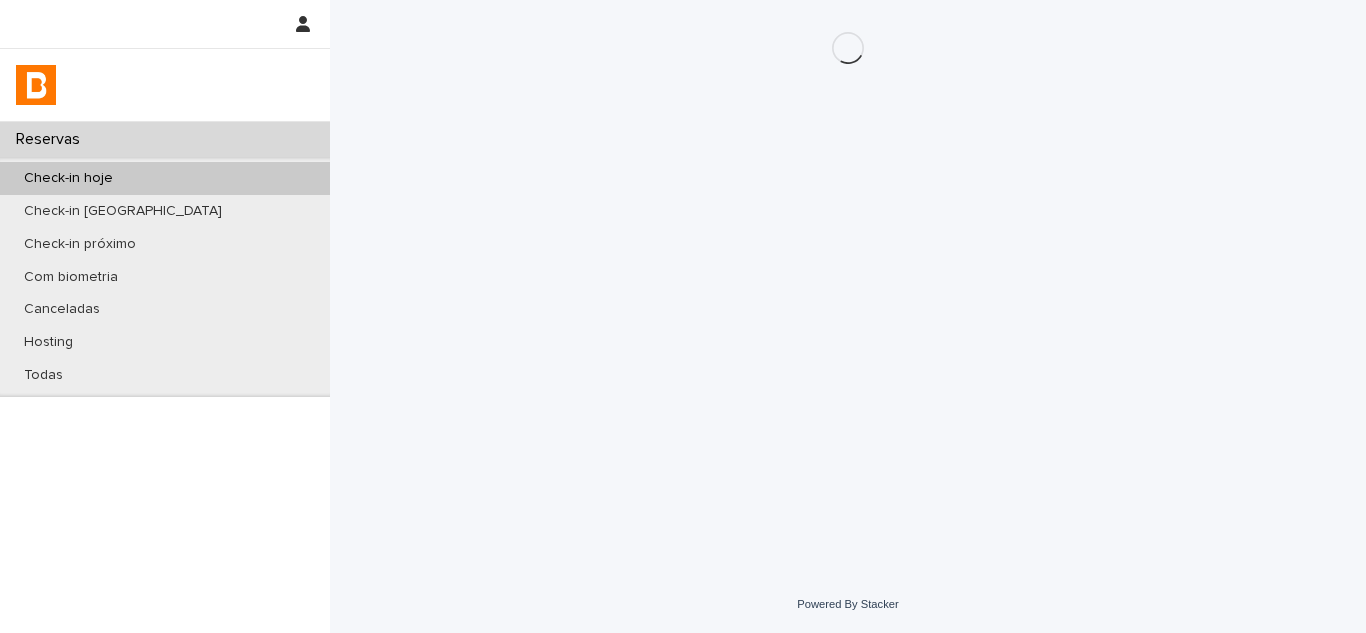 scroll, scrollTop: 0, scrollLeft: 0, axis: both 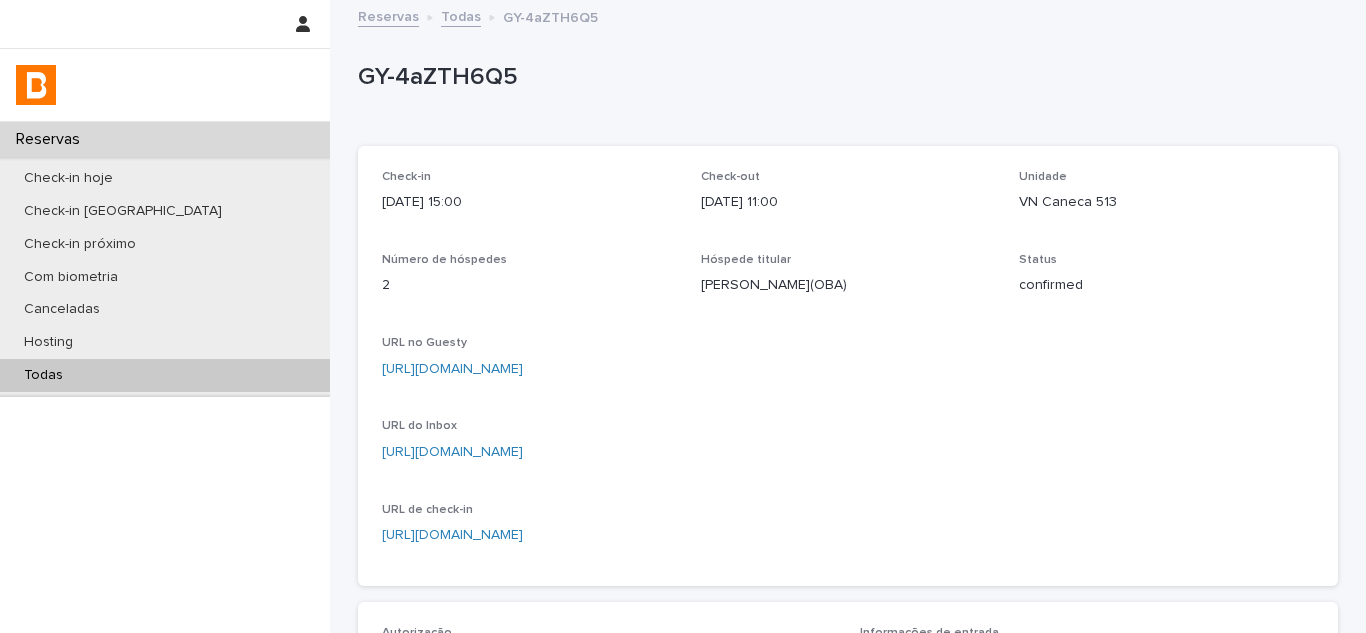 click on "VN Caneca 513" at bounding box center [1166, 202] 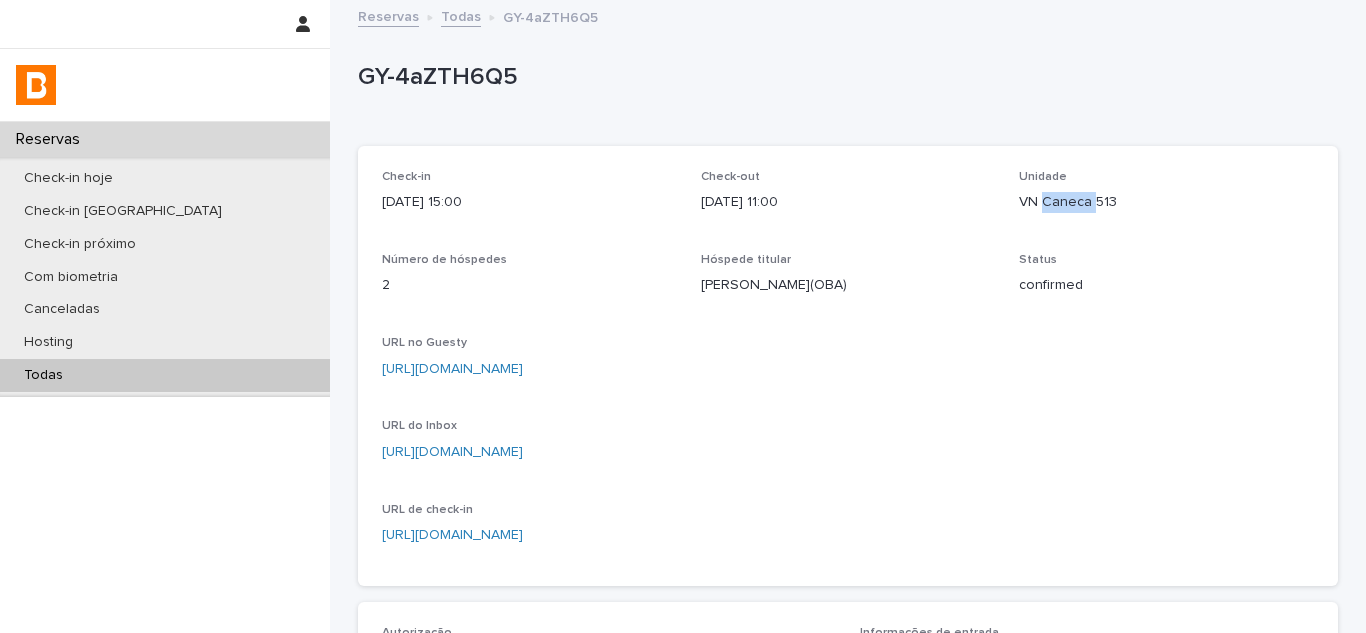 click on "VN Caneca 513" at bounding box center [1166, 202] 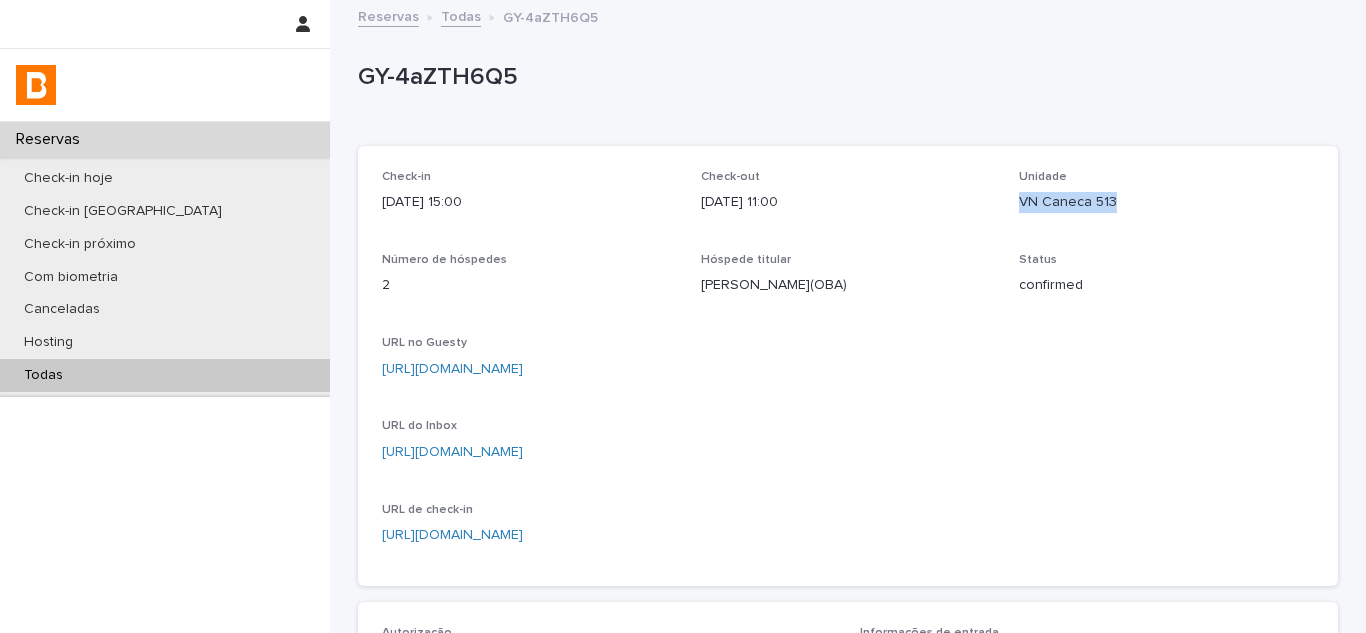 click on "VN Caneca 513" at bounding box center (1166, 202) 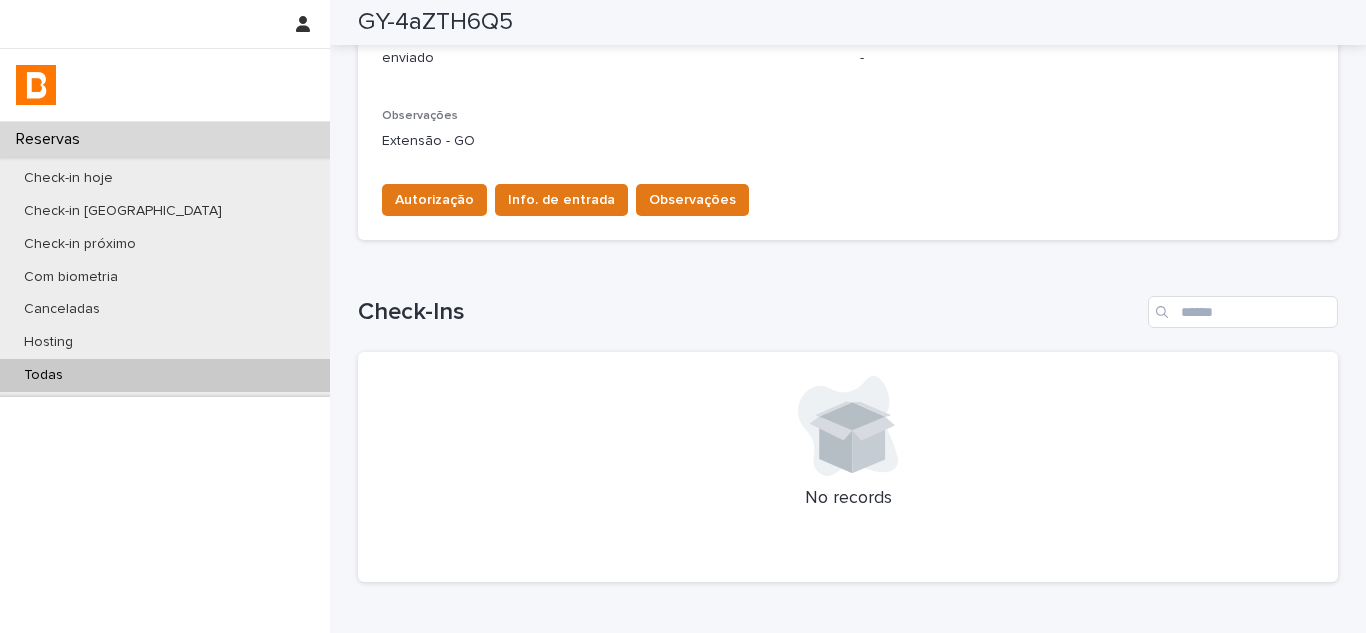 scroll, scrollTop: 0, scrollLeft: 0, axis: both 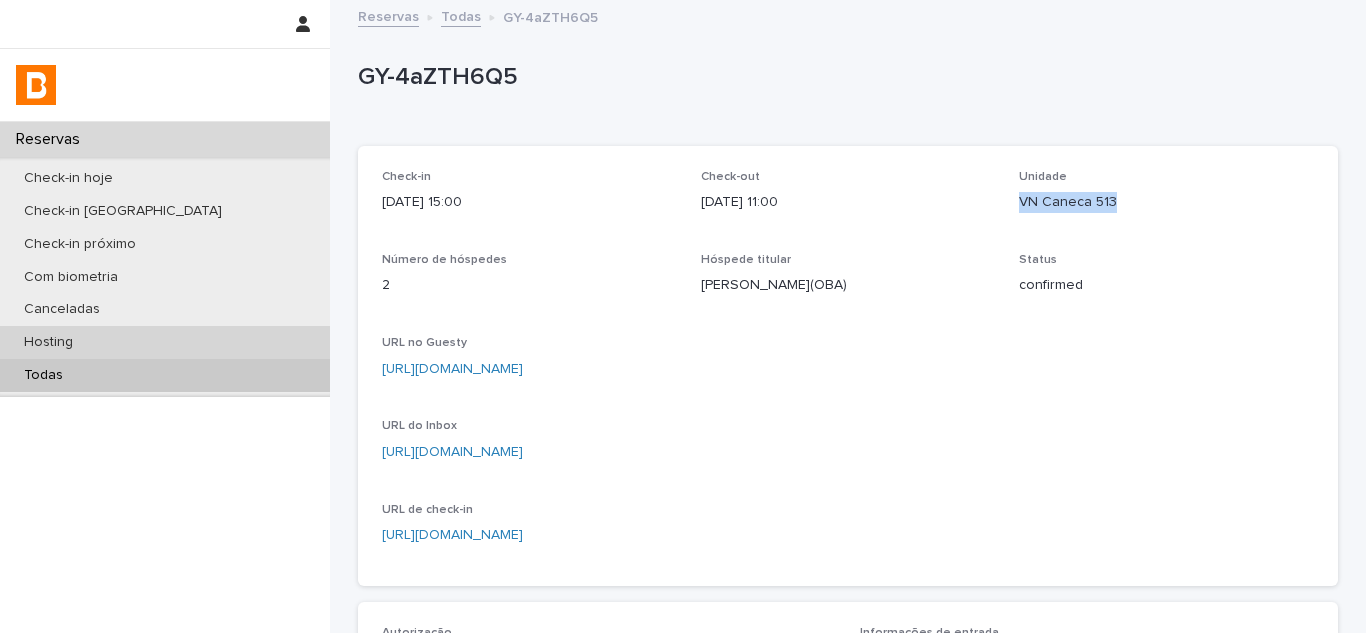 click on "Hosting" at bounding box center (165, 342) 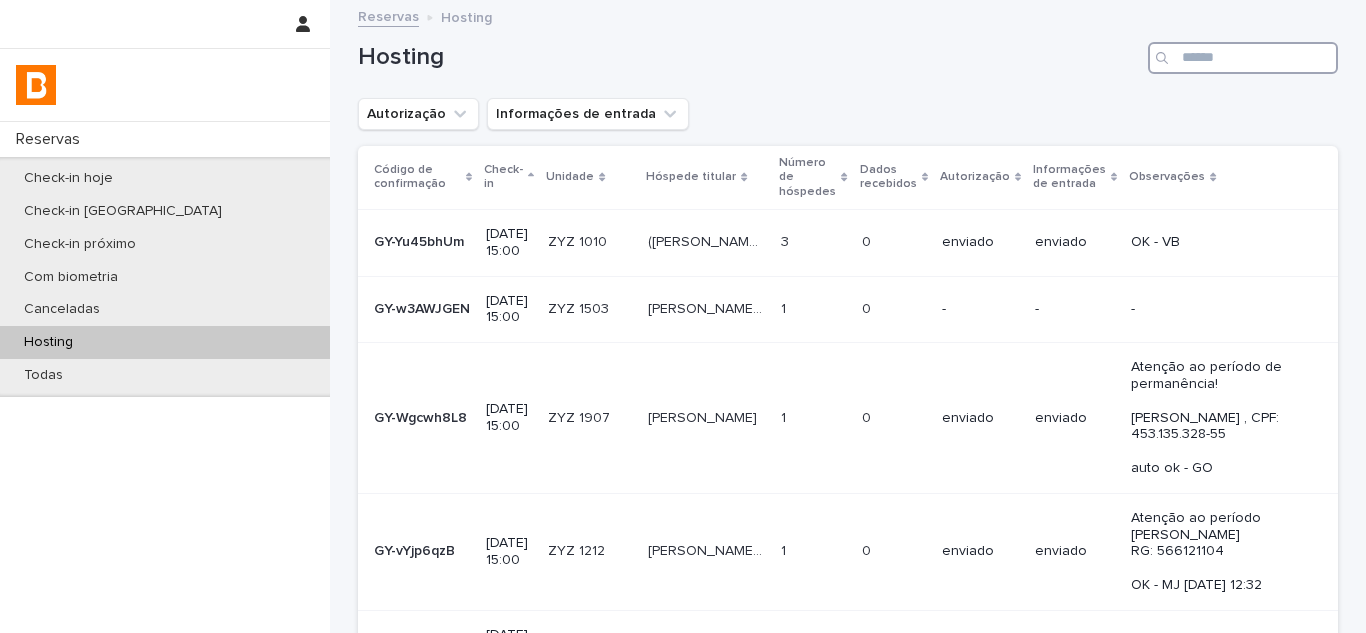 click at bounding box center [1243, 58] 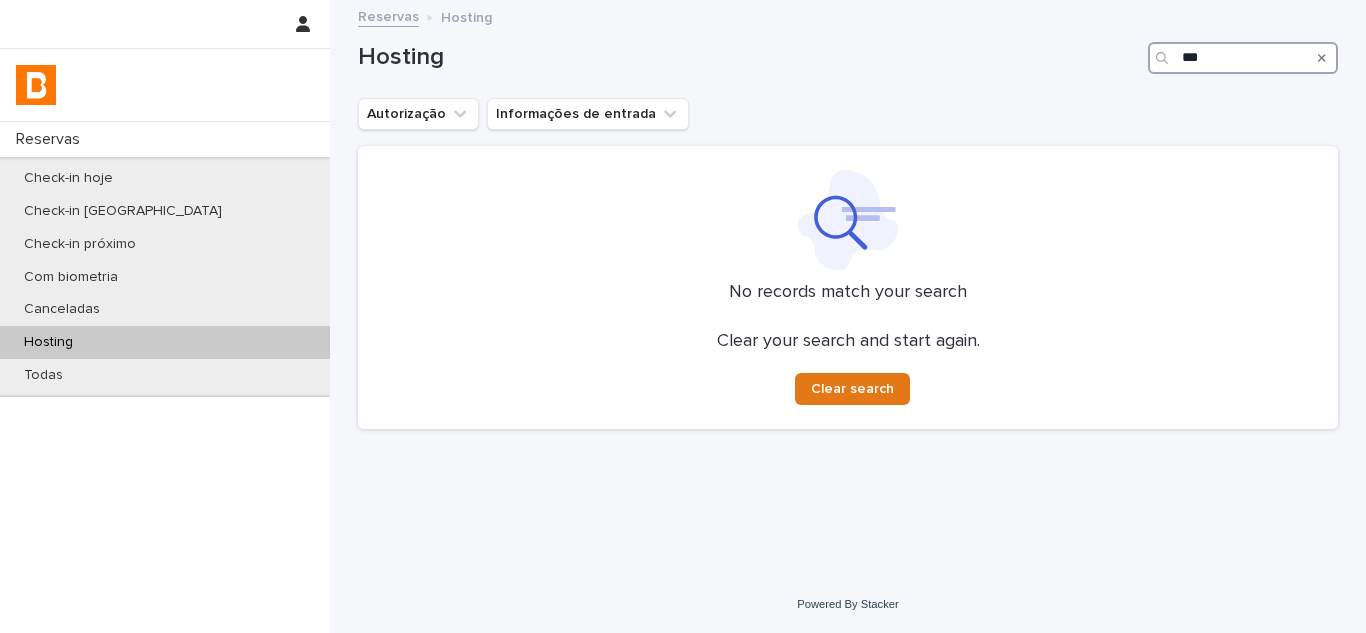 click on "***" at bounding box center [1243, 58] 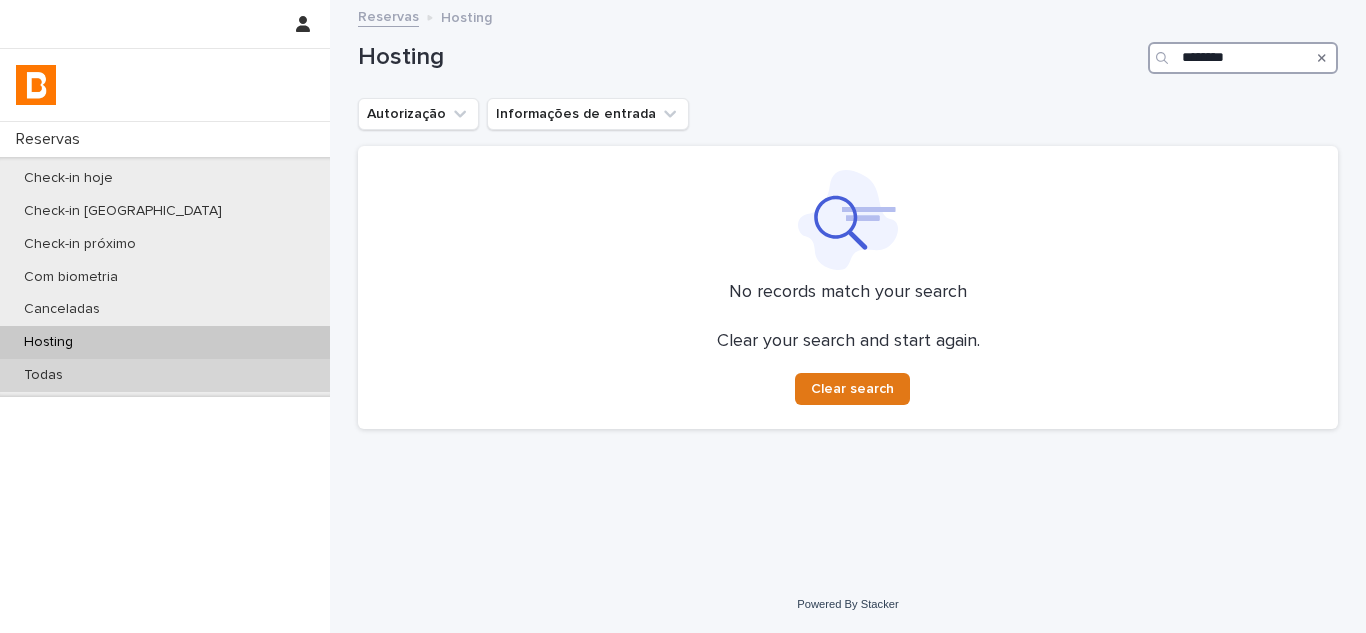 type on "********" 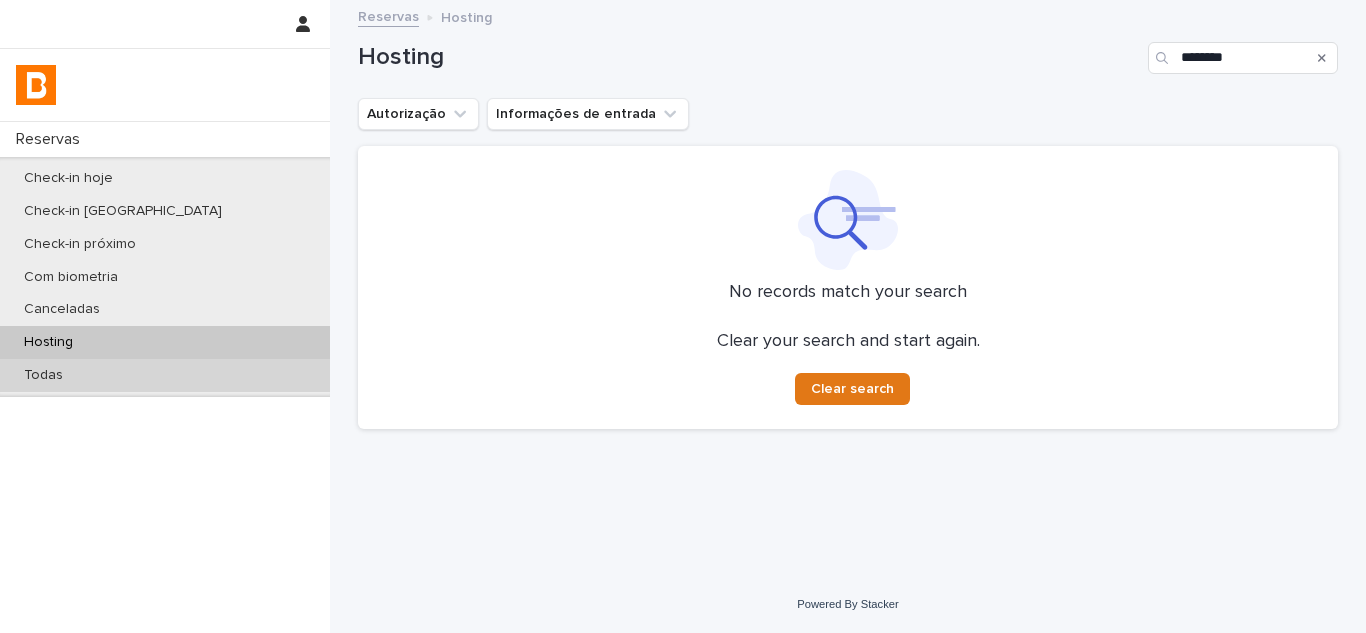 click on "Todas" at bounding box center [165, 375] 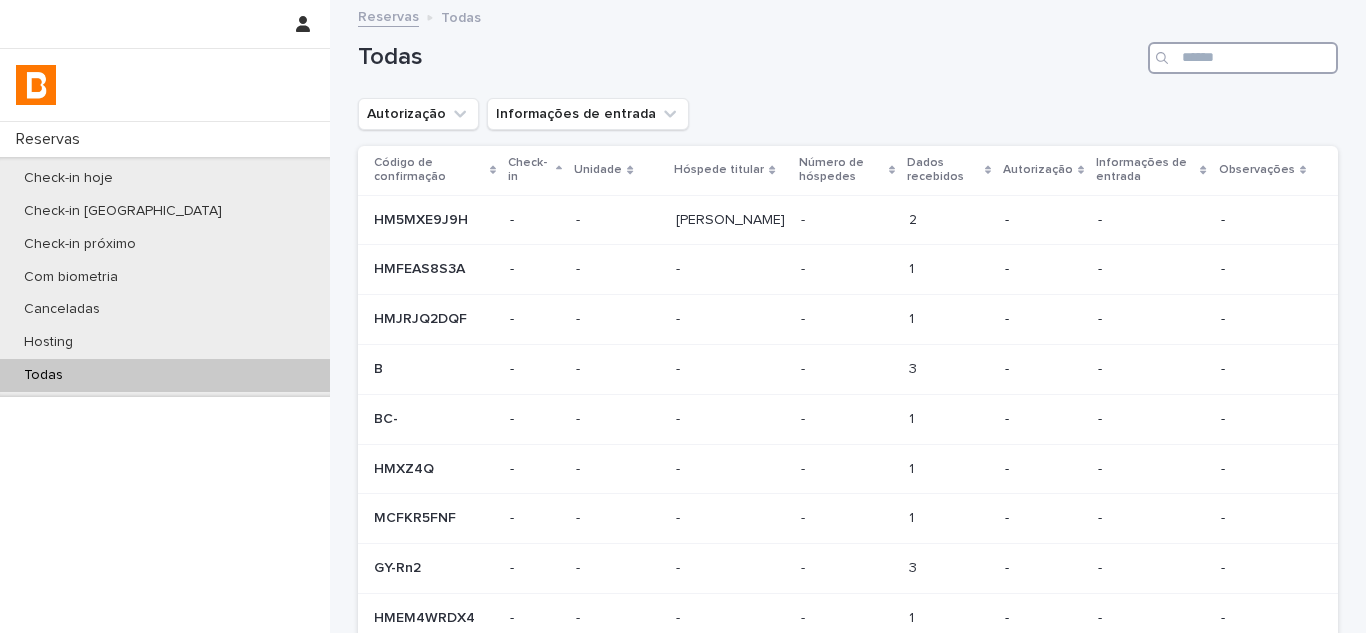click at bounding box center [1243, 58] 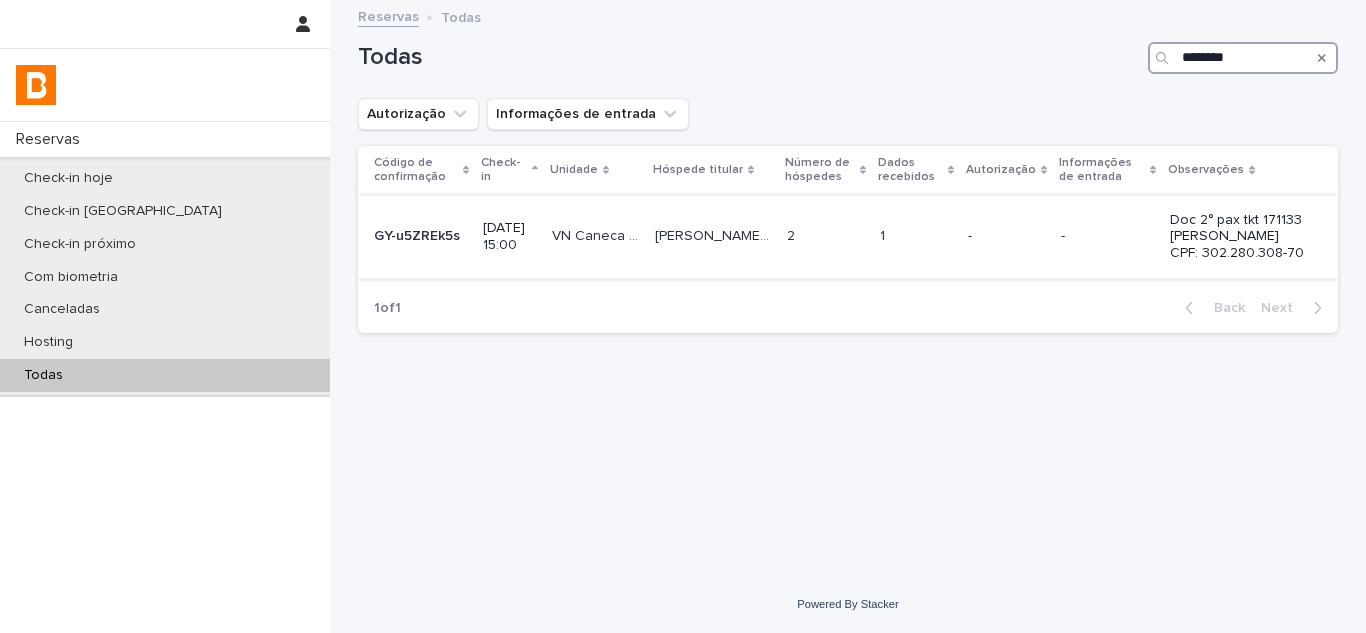 type on "********" 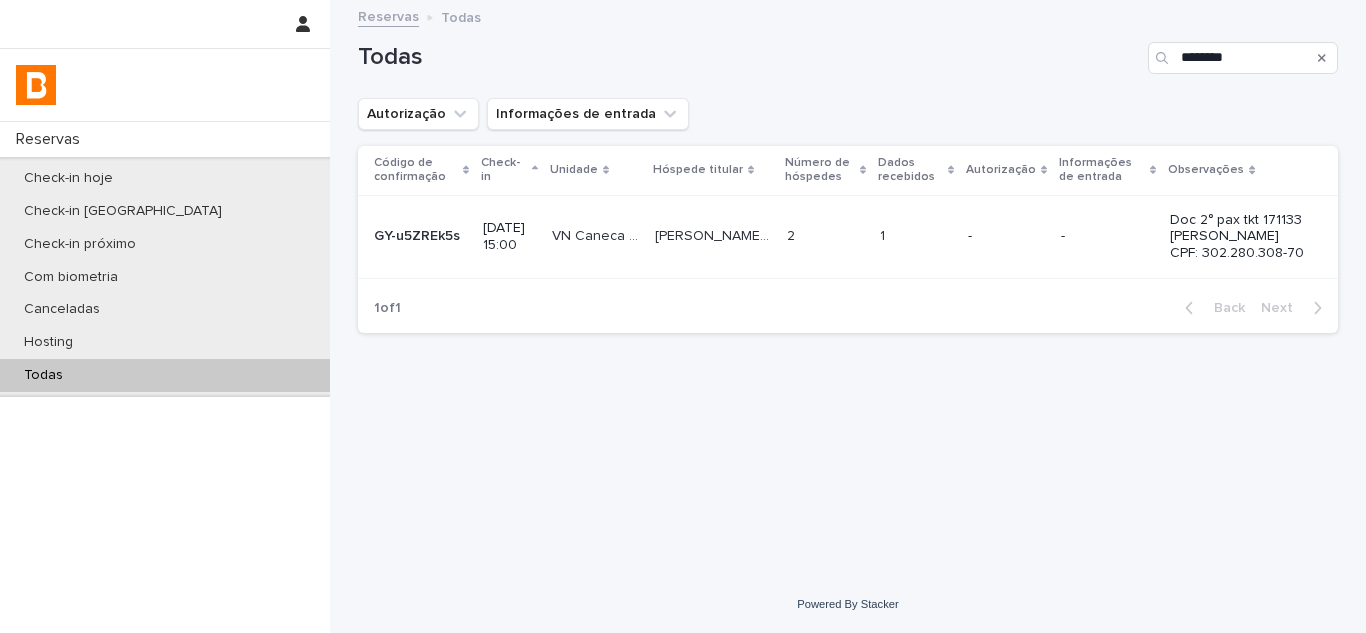 click on "[PERSON_NAME](OBA) [PERSON_NAME](OBA)" at bounding box center [713, 236] 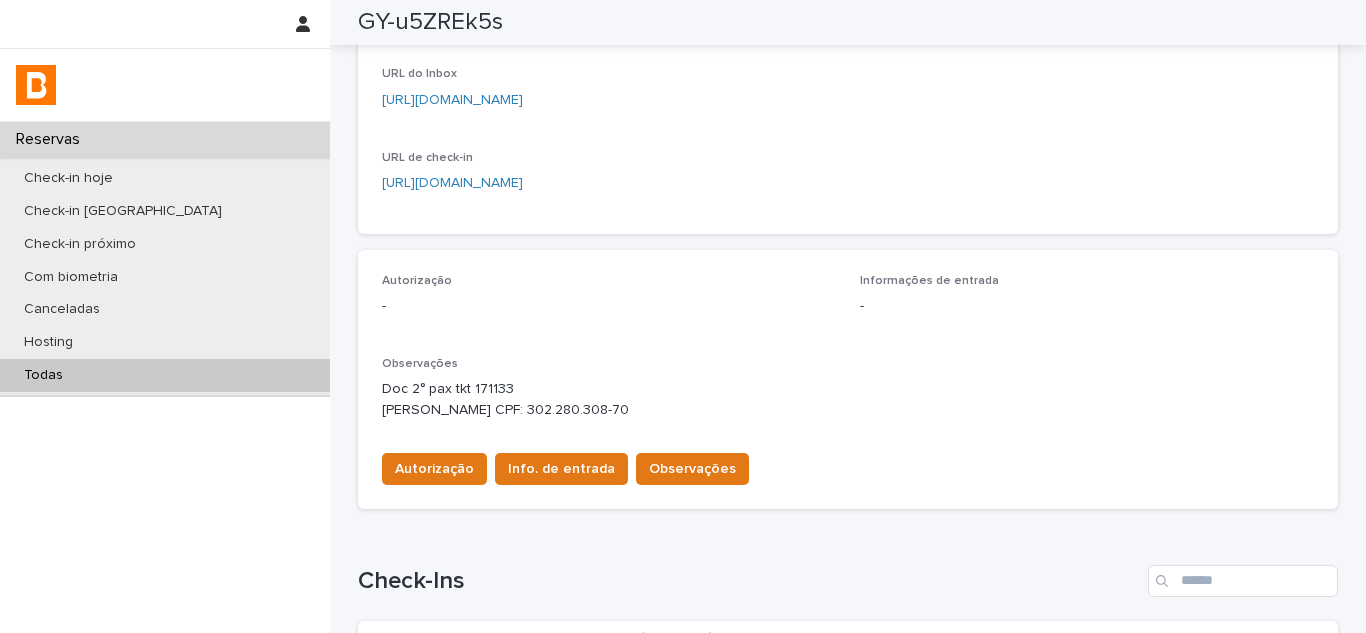 scroll, scrollTop: 652, scrollLeft: 0, axis: vertical 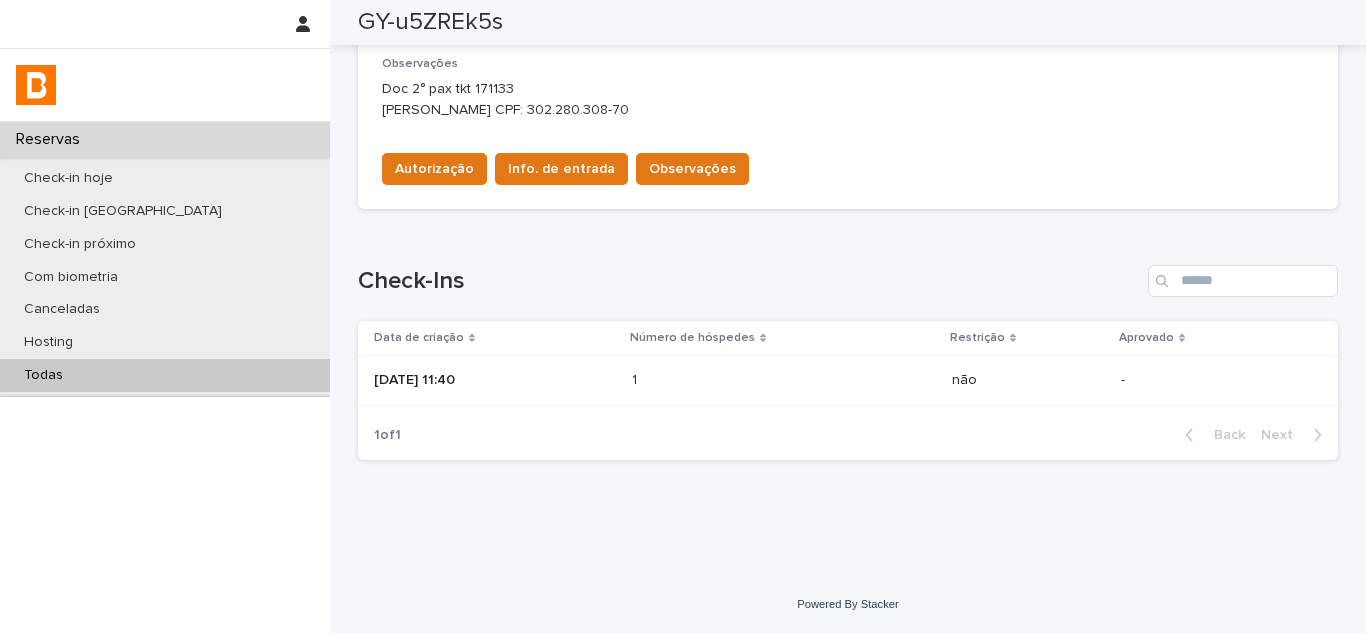 click at bounding box center (719, 380) 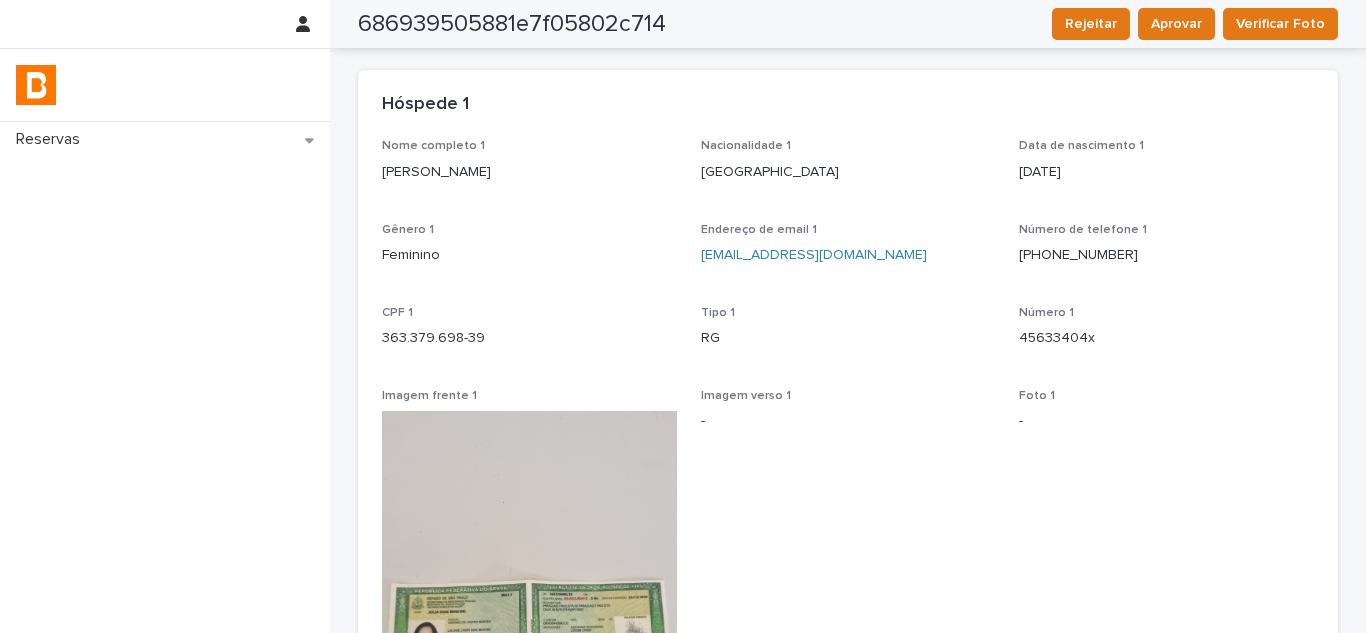 scroll, scrollTop: 0, scrollLeft: 0, axis: both 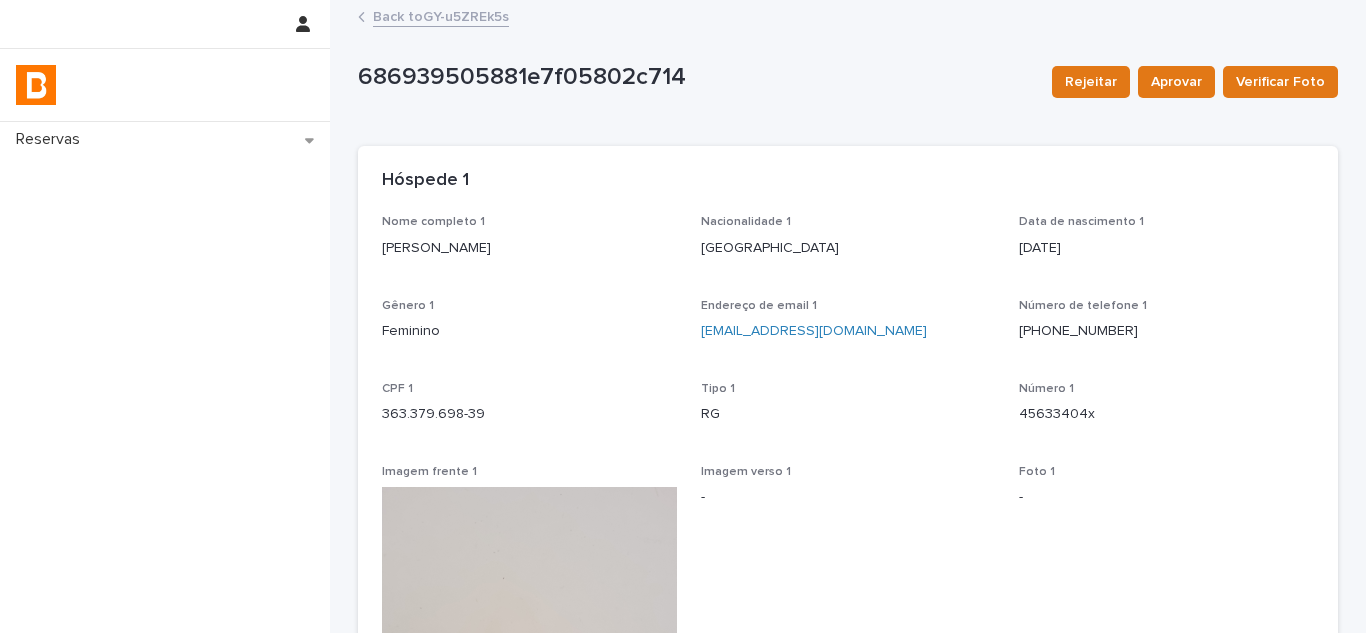 click on "Back to  GY-u5ZREk5s" at bounding box center (441, 15) 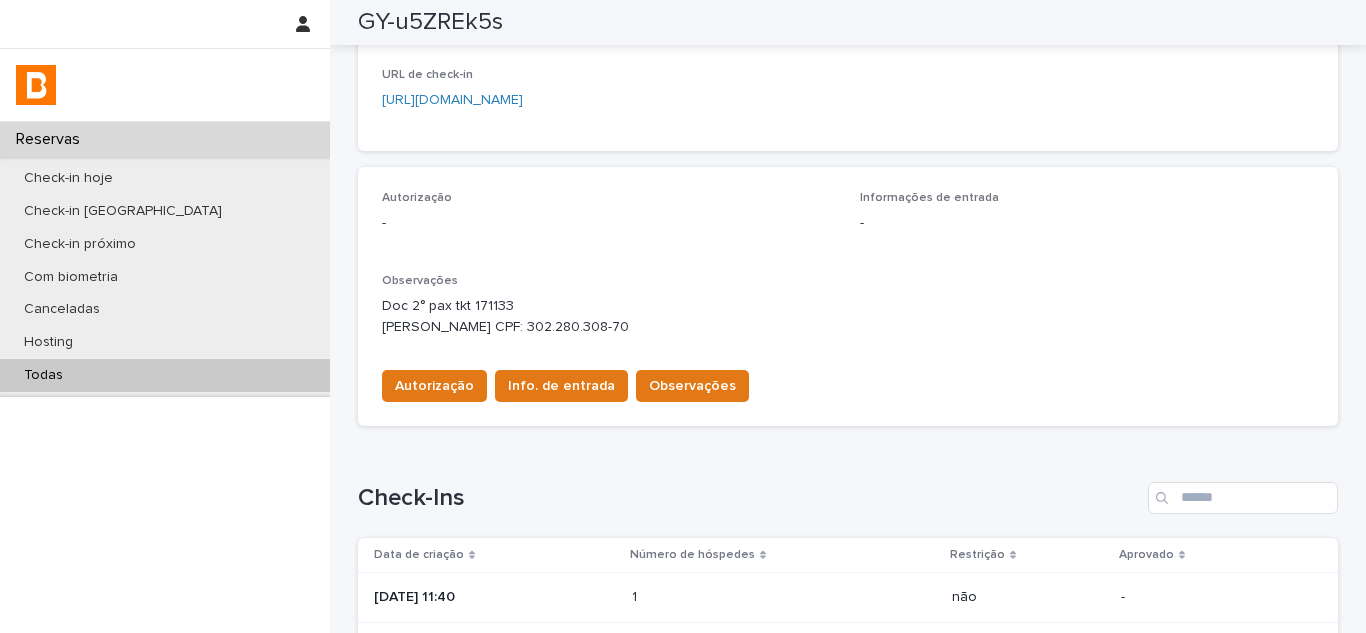 scroll, scrollTop: 400, scrollLeft: 0, axis: vertical 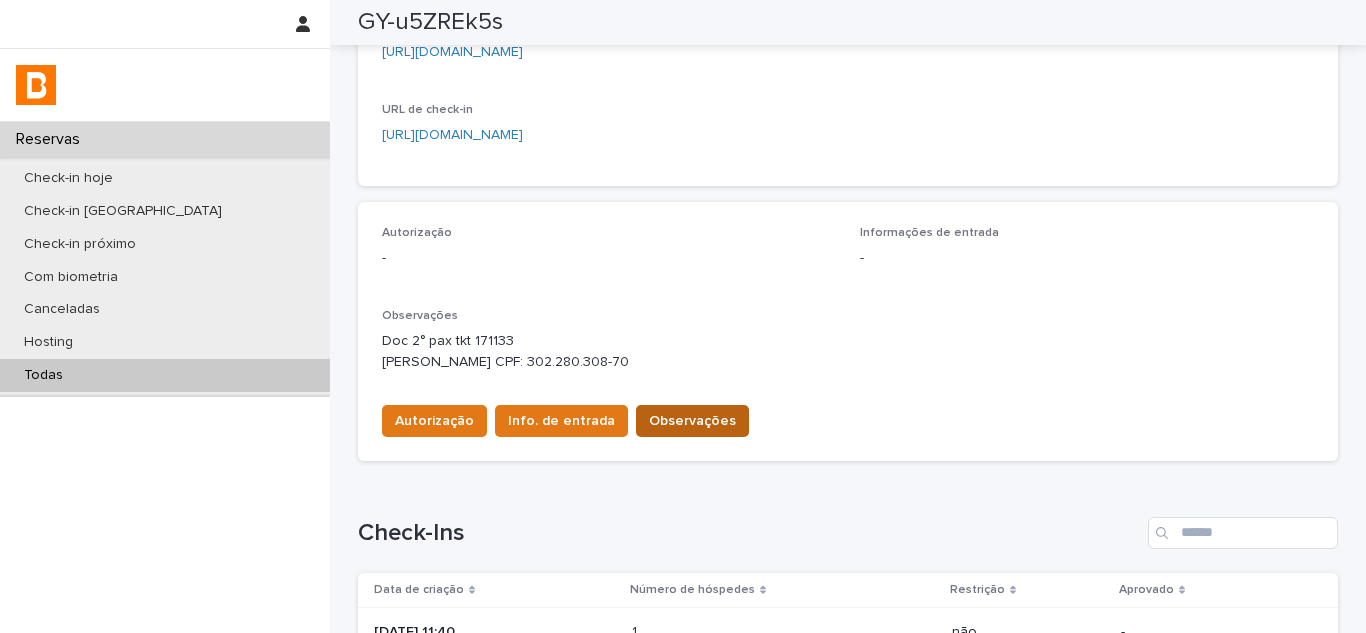 click on "Observações" at bounding box center (692, 421) 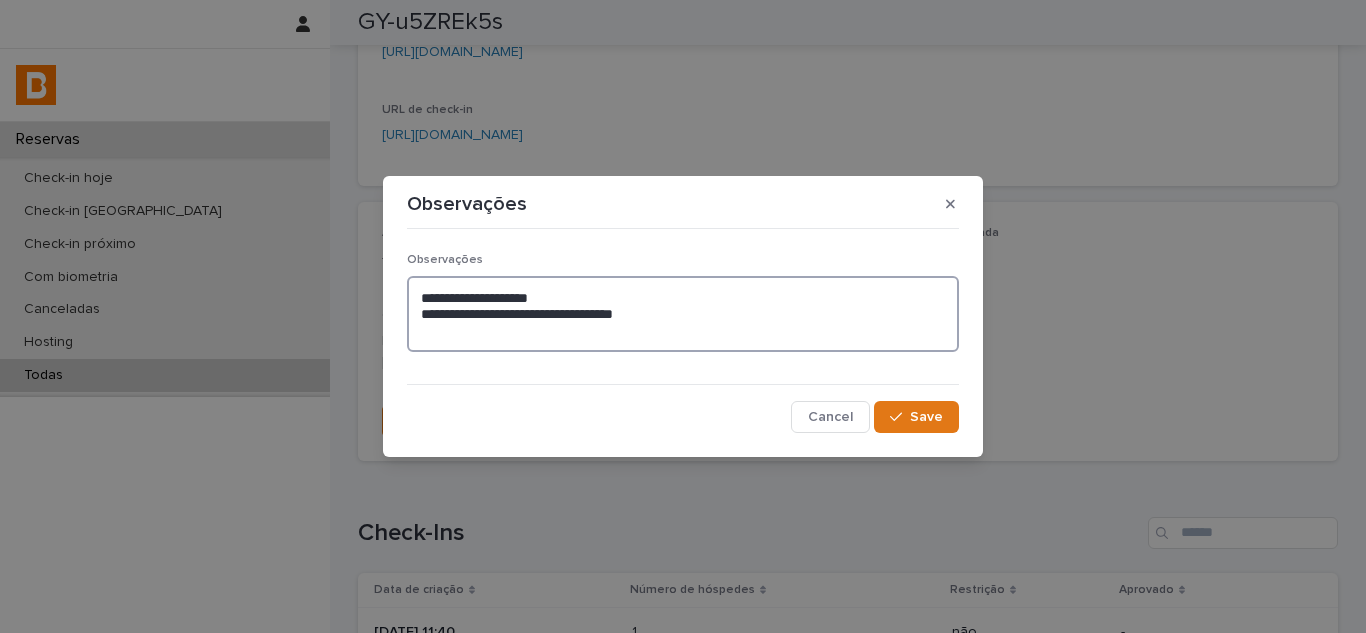 click on "**********" at bounding box center (683, 314) 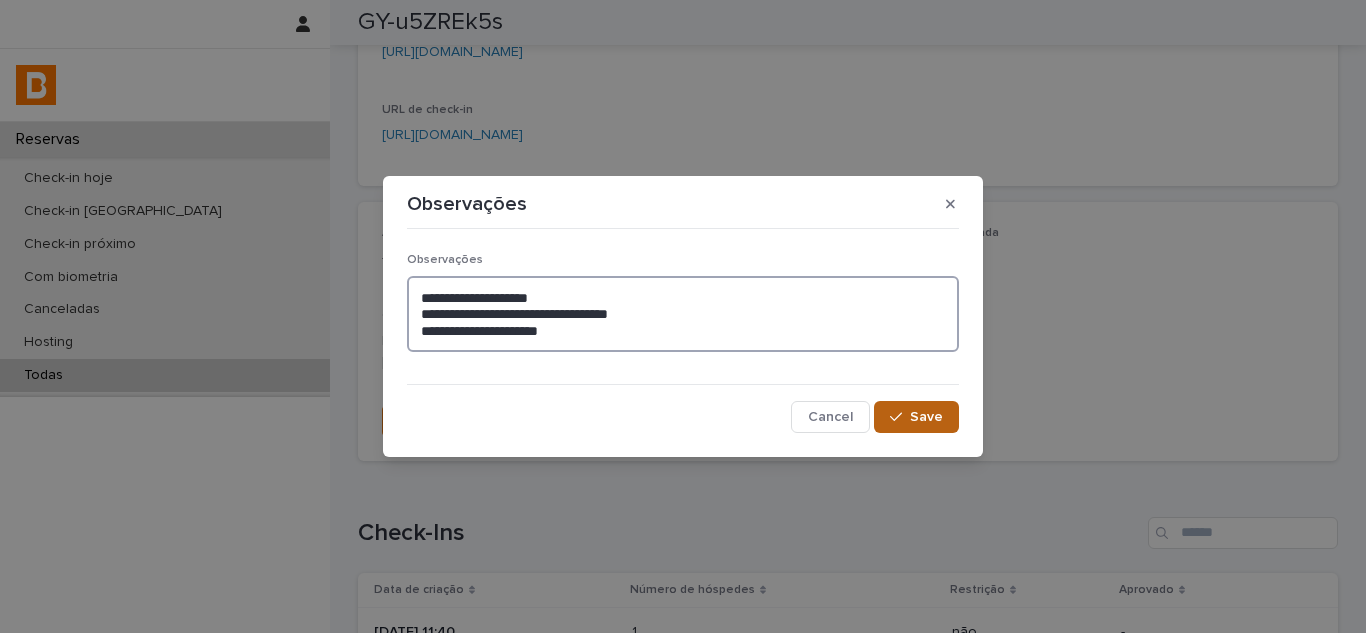 type on "**********" 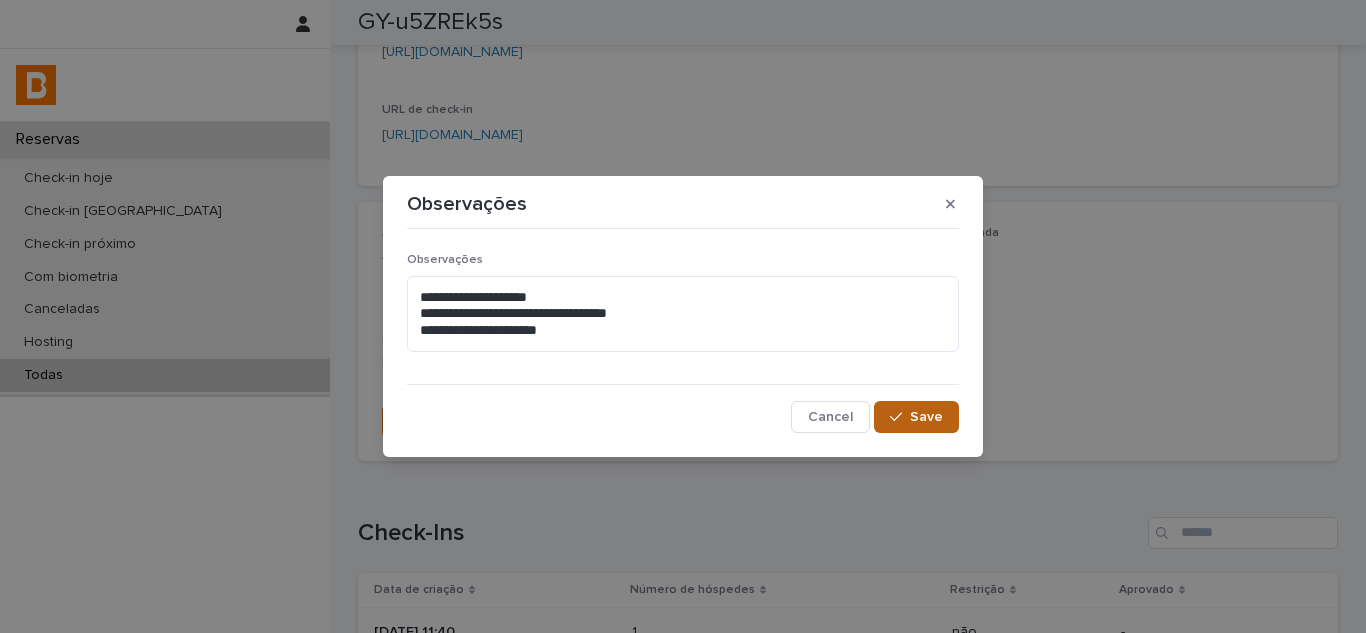 click on "Save" at bounding box center (926, 417) 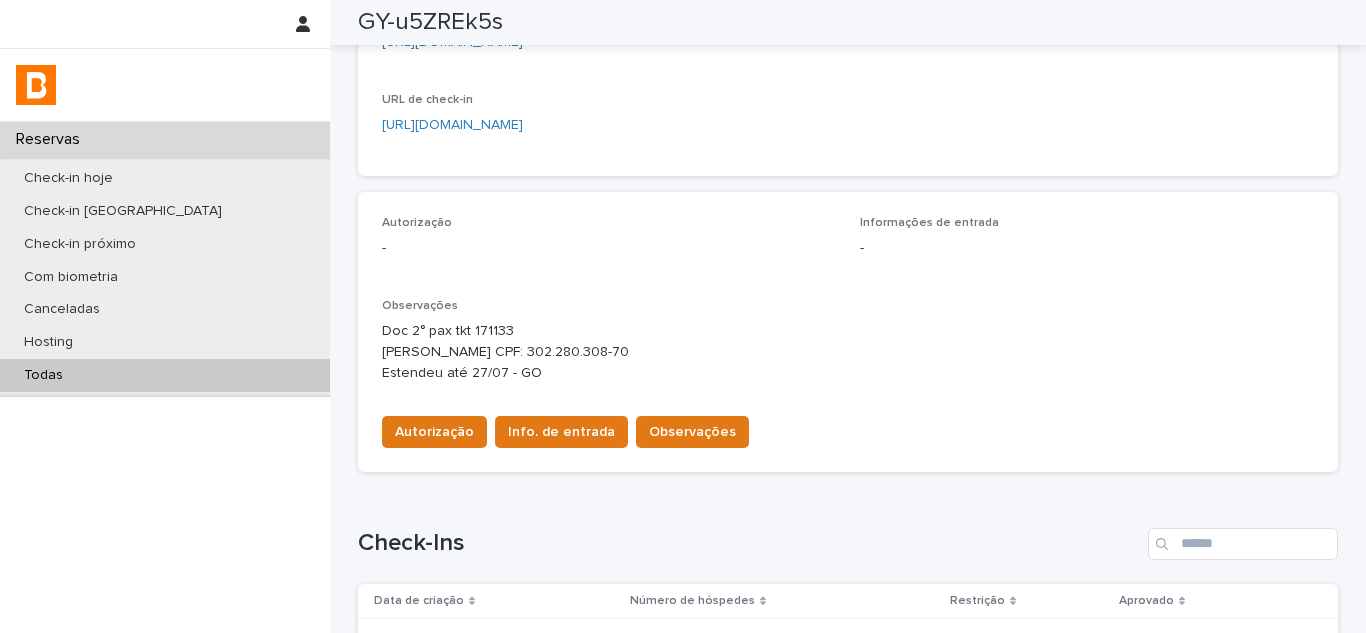 scroll, scrollTop: 0, scrollLeft: 0, axis: both 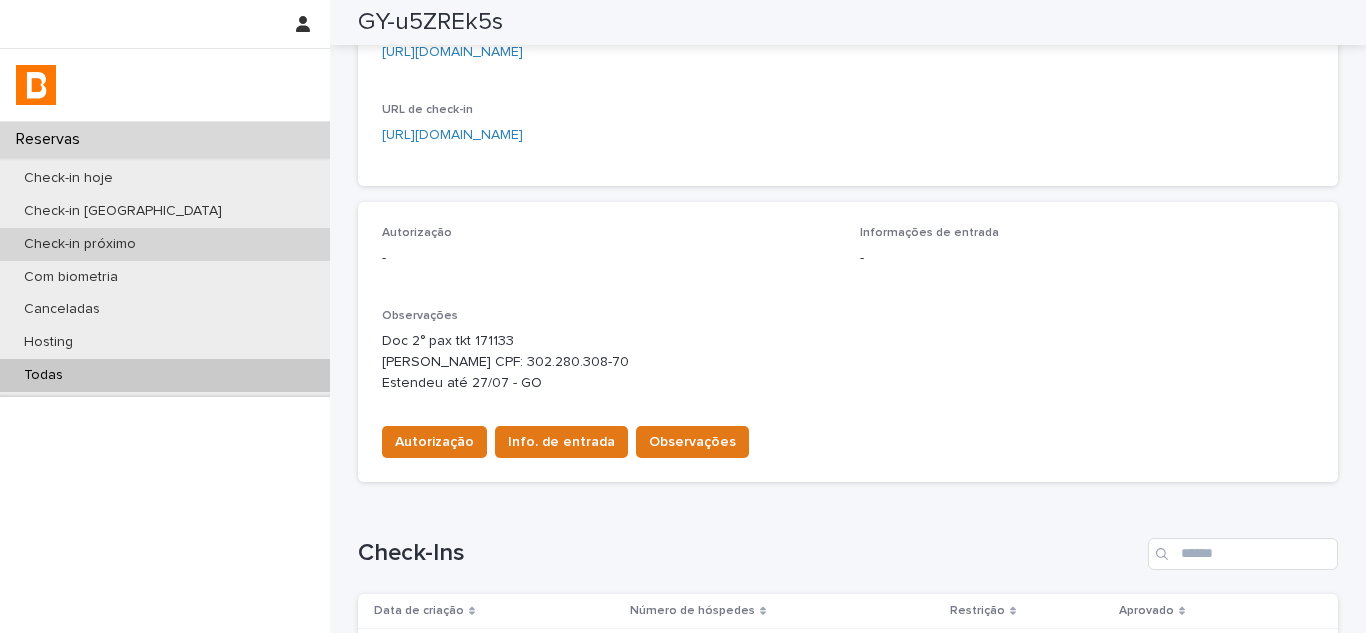 click on "Check-in próximo" at bounding box center (80, 244) 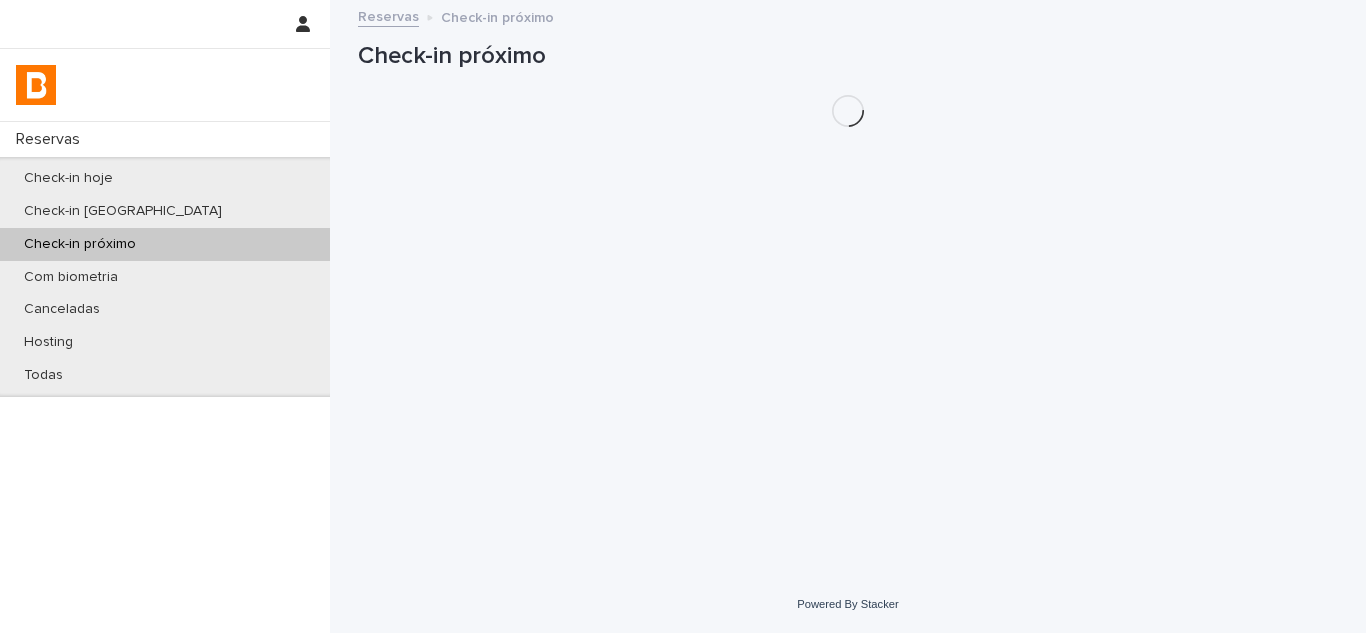 scroll, scrollTop: 0, scrollLeft: 0, axis: both 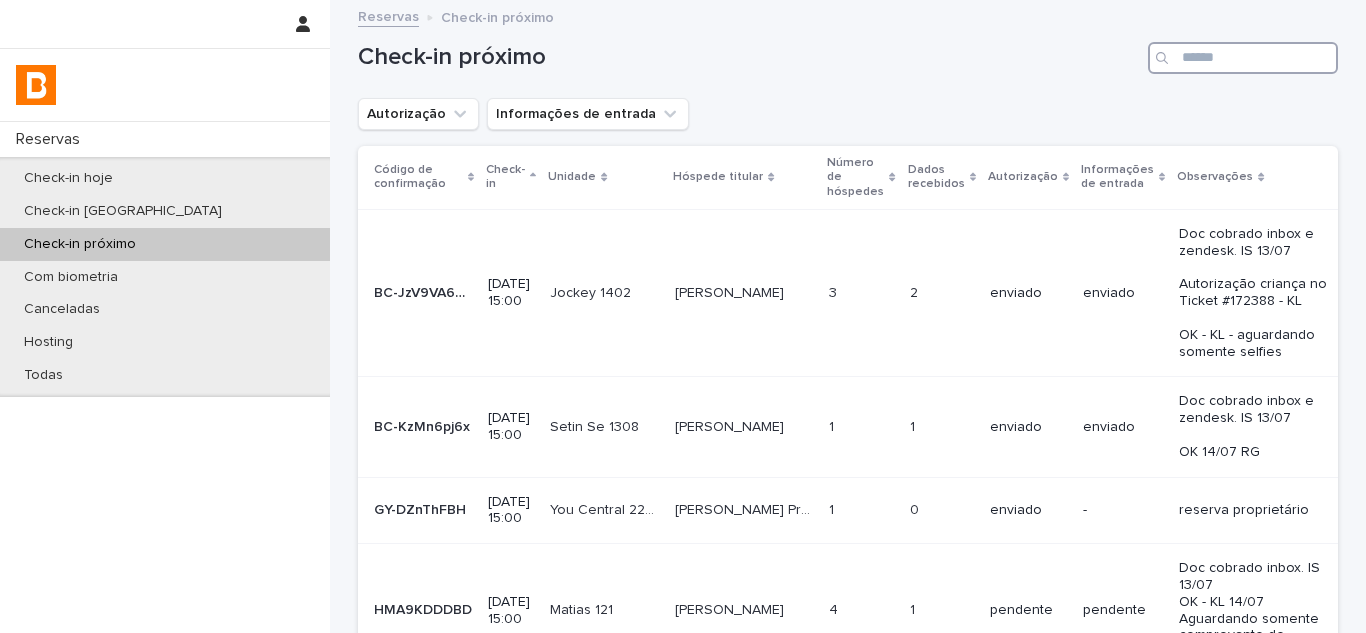 click at bounding box center [1243, 58] 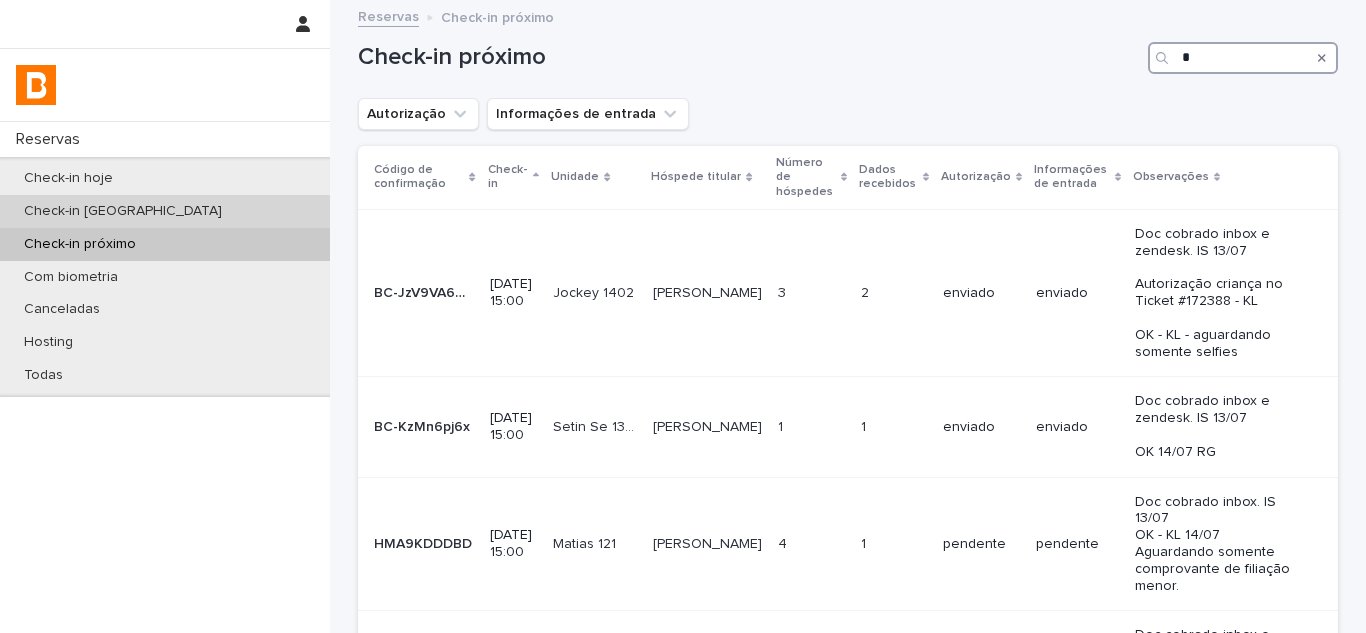 type on "*" 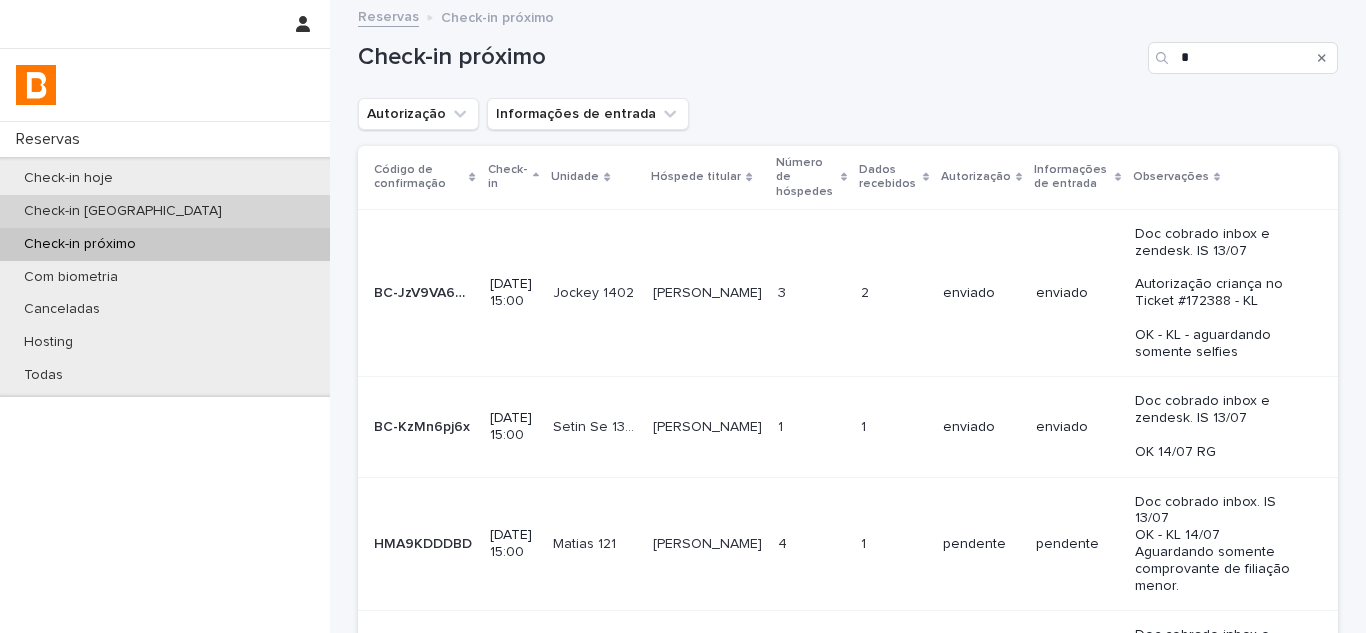click on "Check-in [GEOGRAPHIC_DATA]" at bounding box center [165, 211] 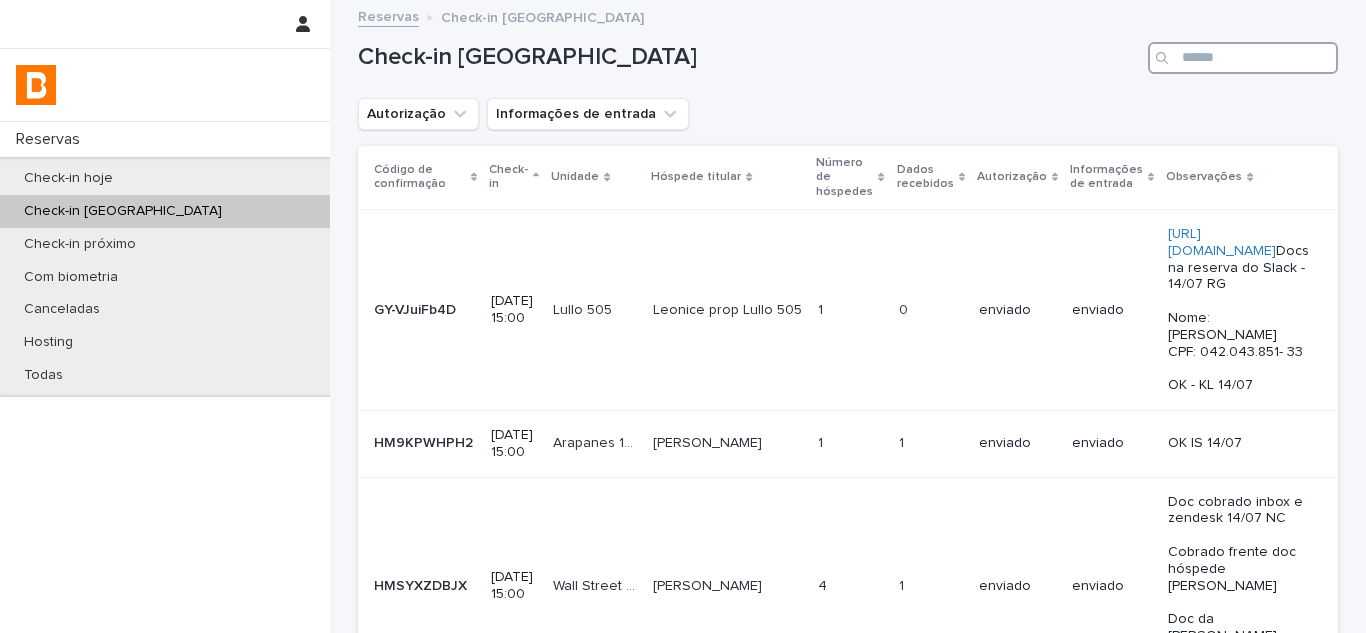 click at bounding box center [1243, 58] 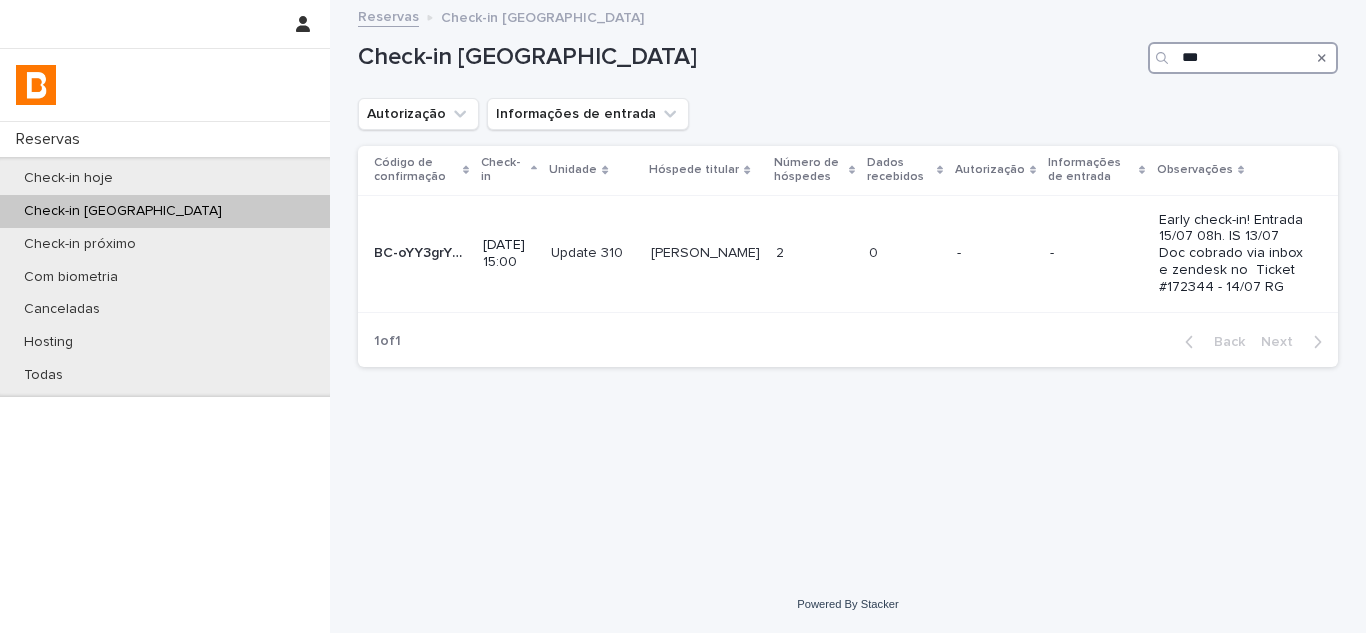 type on "***" 